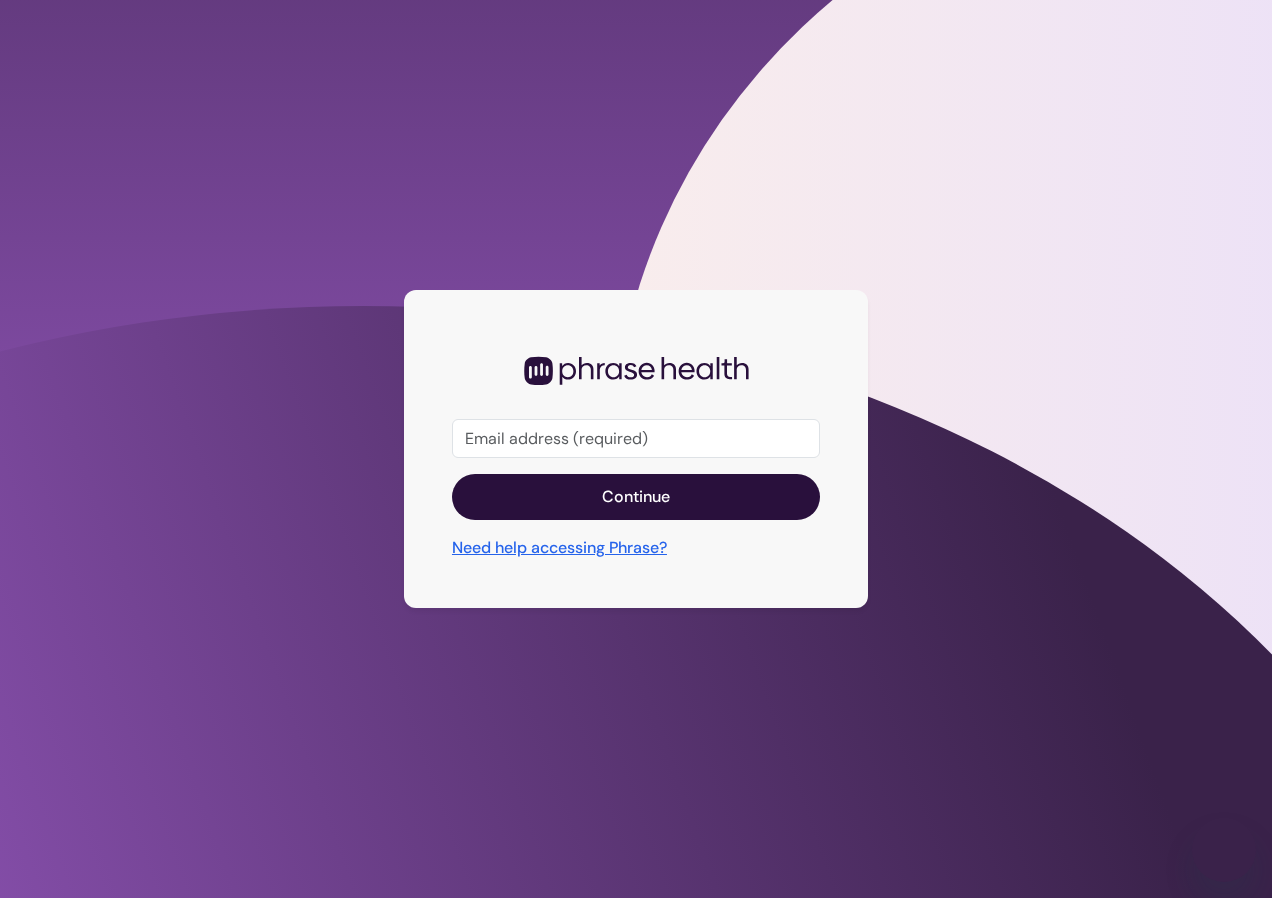 scroll, scrollTop: 0, scrollLeft: 0, axis: both 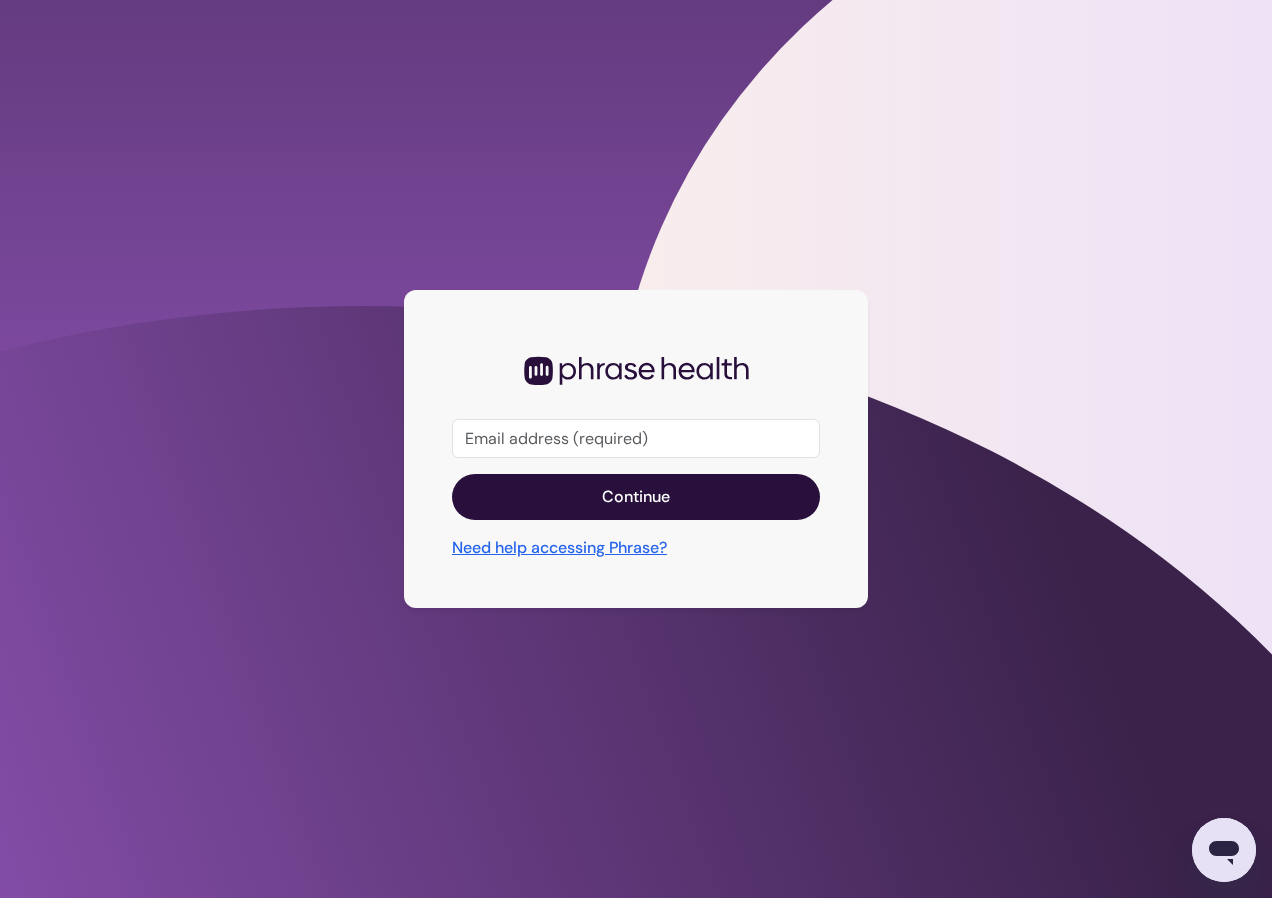 click on "Need help accessing Phrase?" at bounding box center (559, 548) 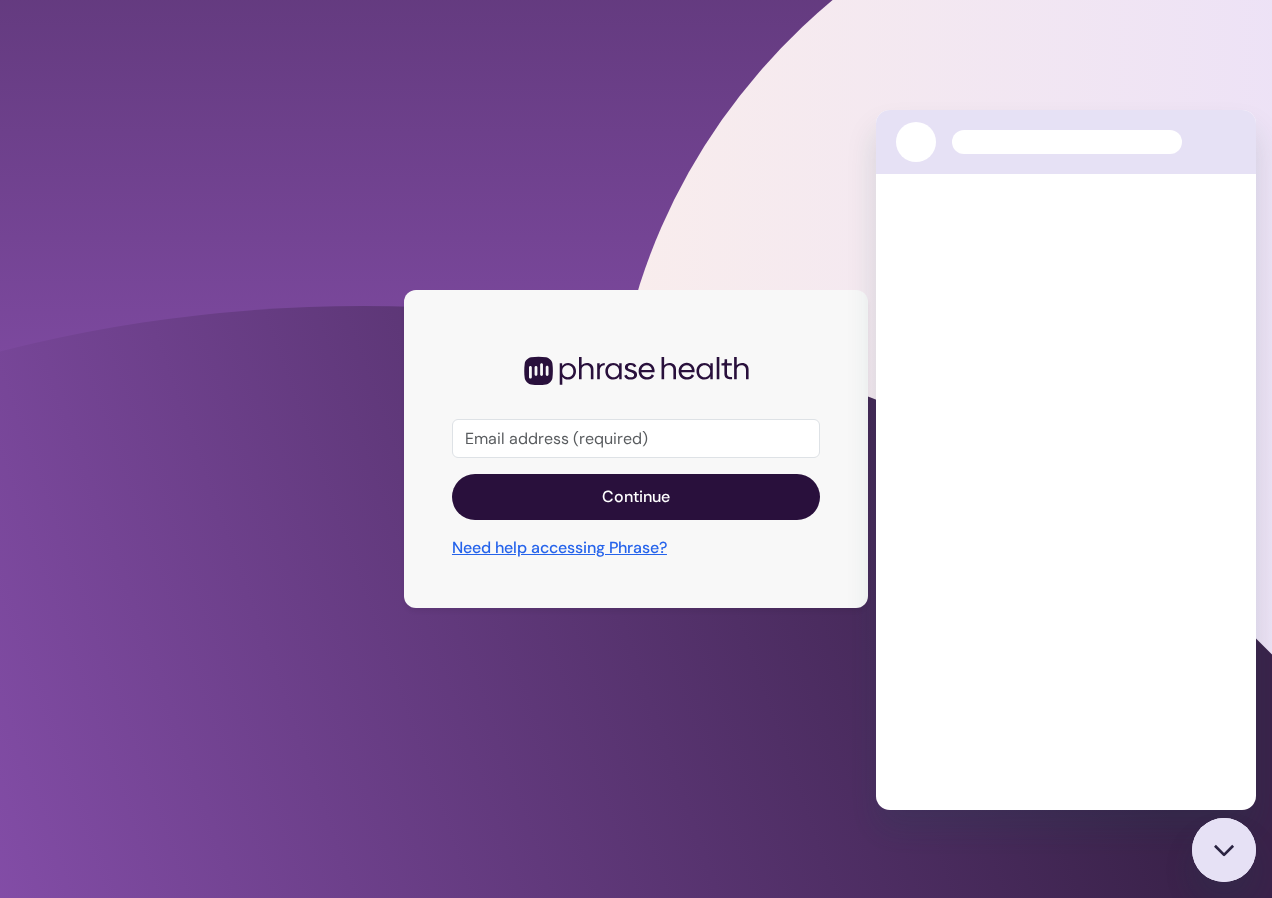 scroll, scrollTop: 0, scrollLeft: 0, axis: both 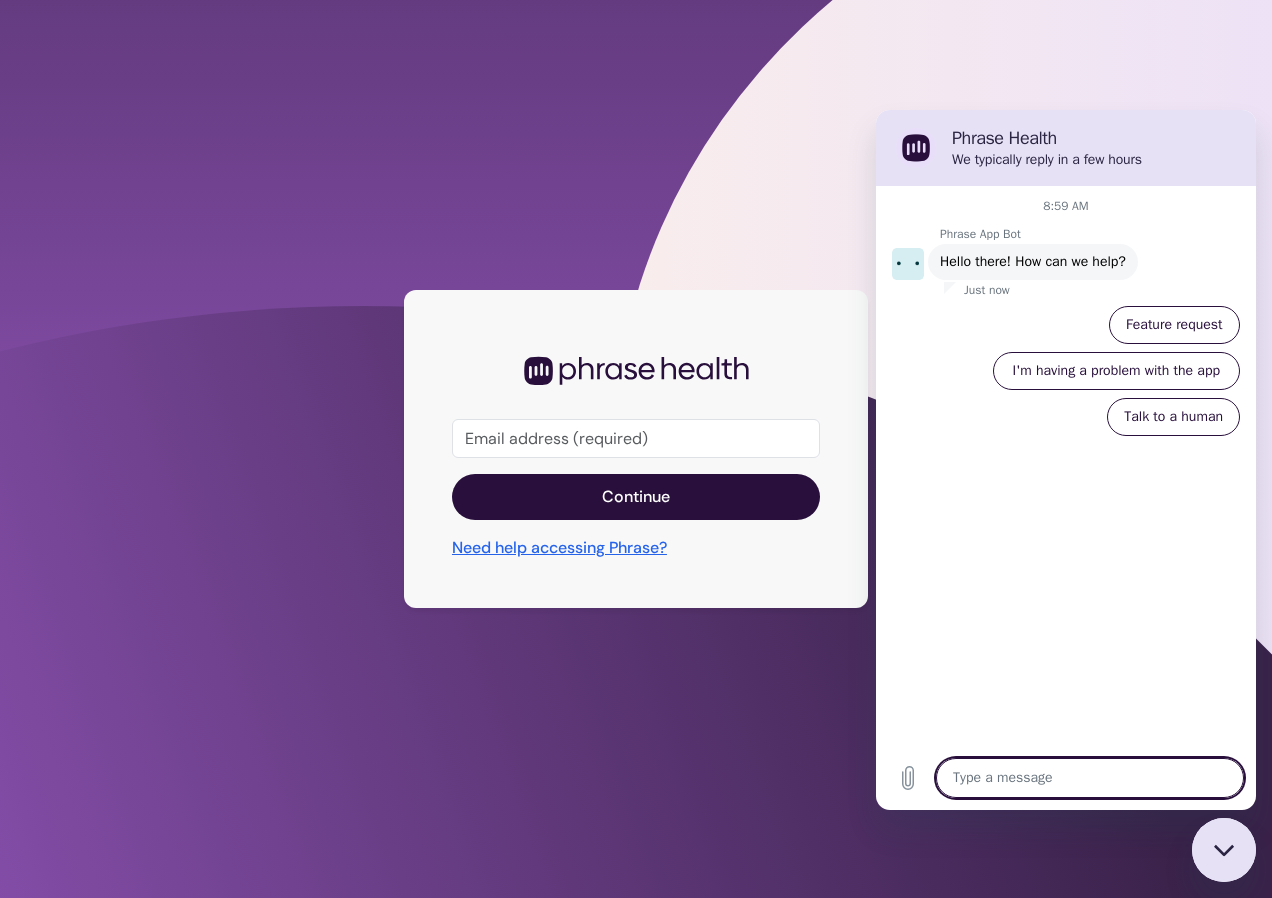 click on "Continue Need help accessing Phrase?" at bounding box center [636, 449] 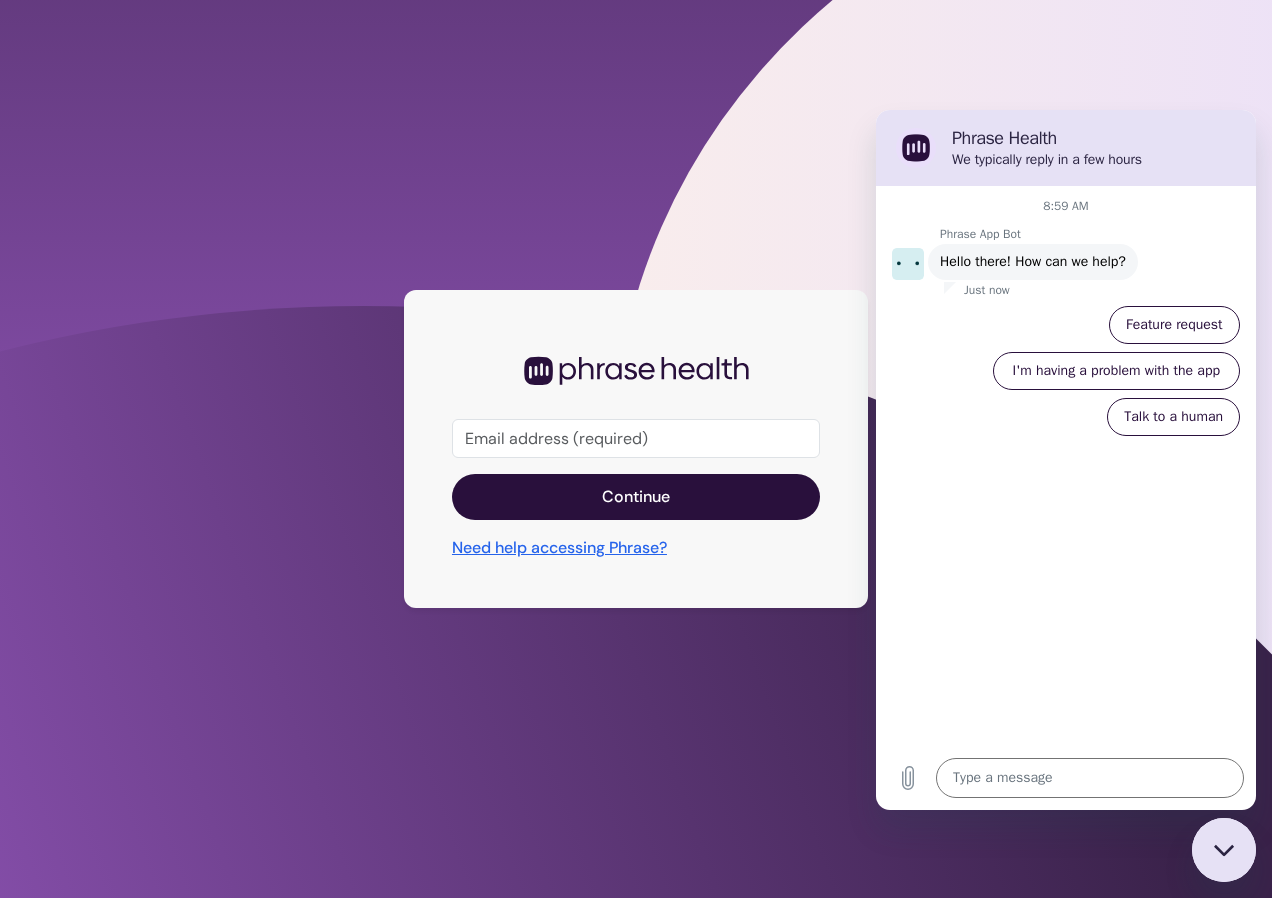 click at bounding box center (1224, 850) 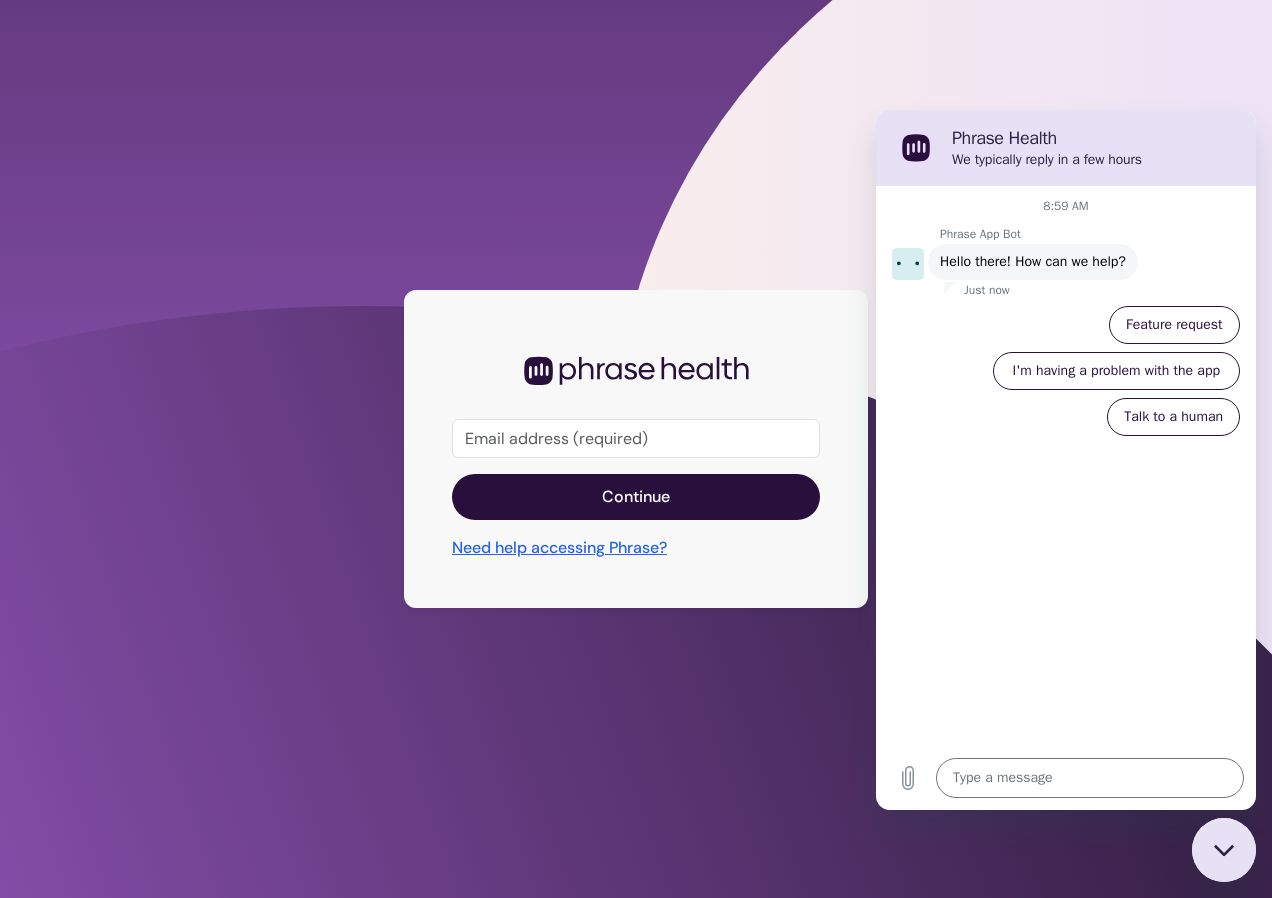 type on "x" 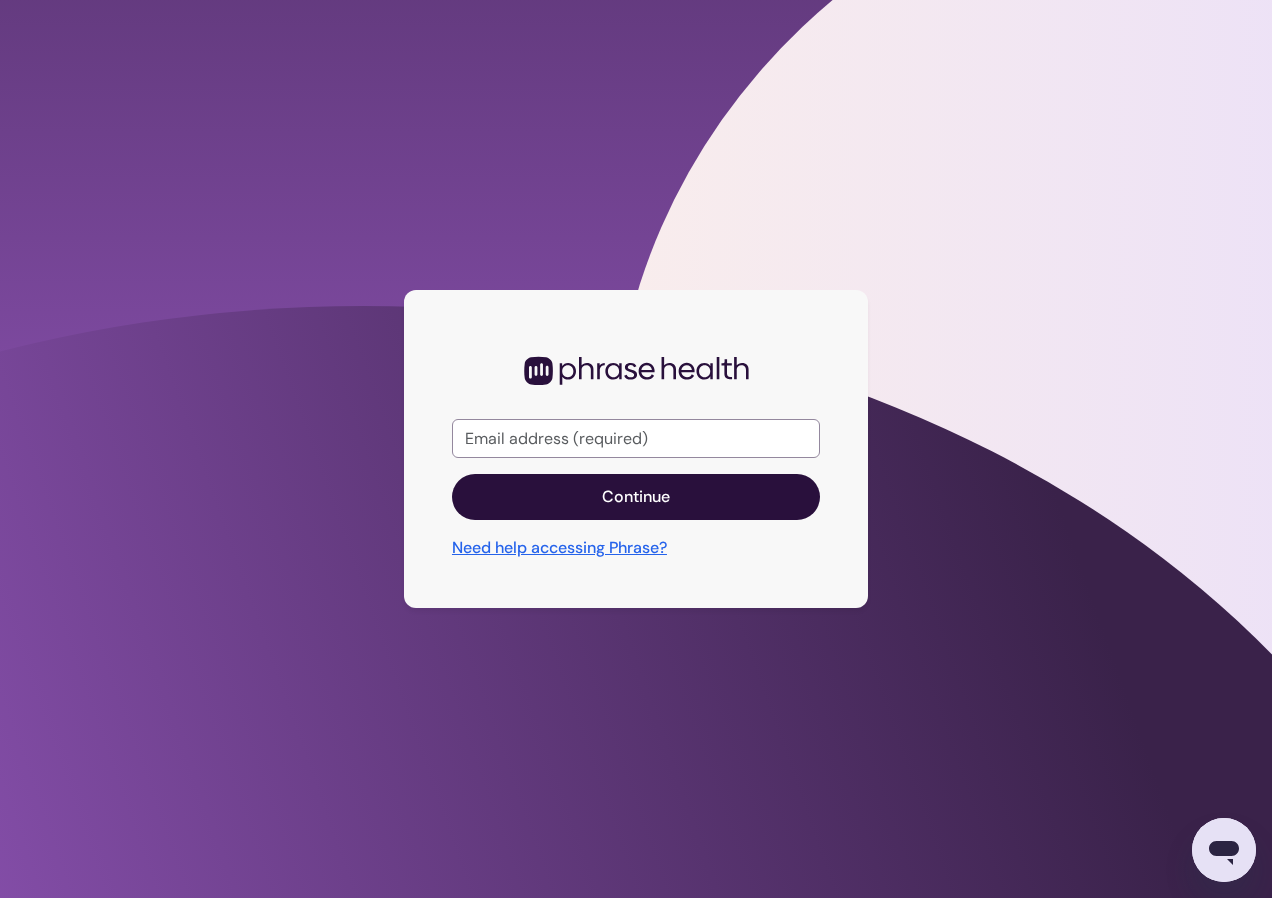 click at bounding box center [636, 439] 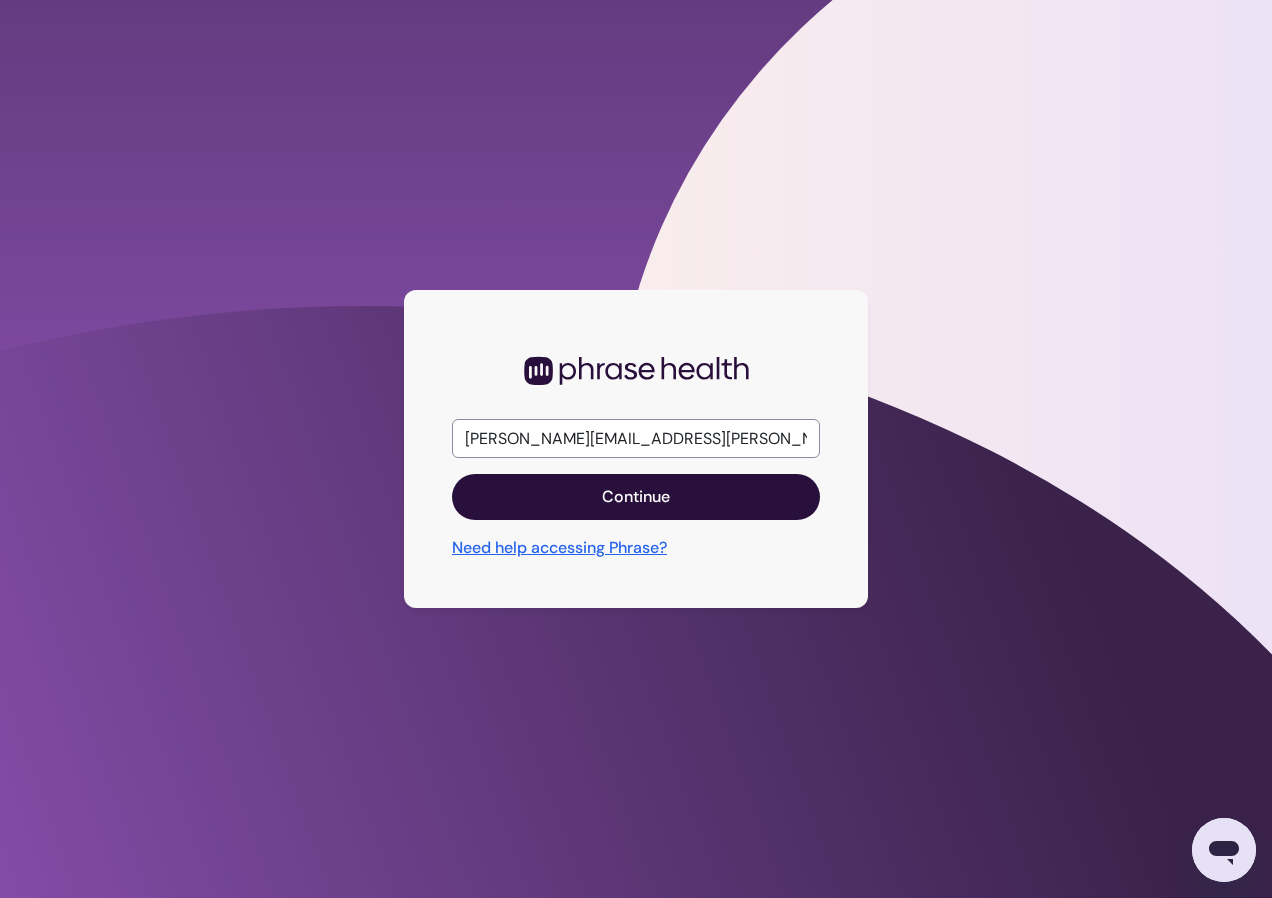 type on "christine.sheehey@uvmhealth.org" 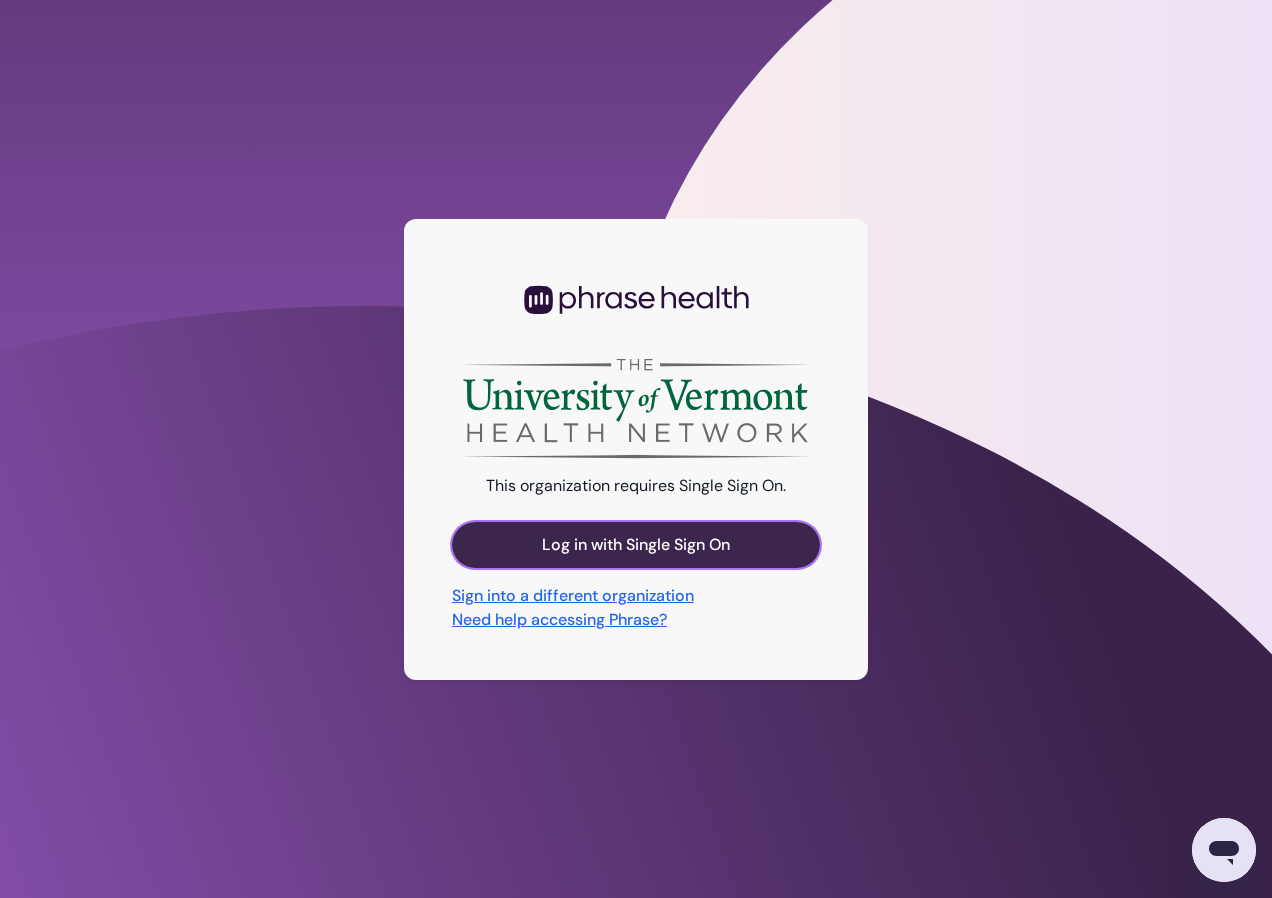 click on "Log in with Single Sign On" at bounding box center (636, 545) 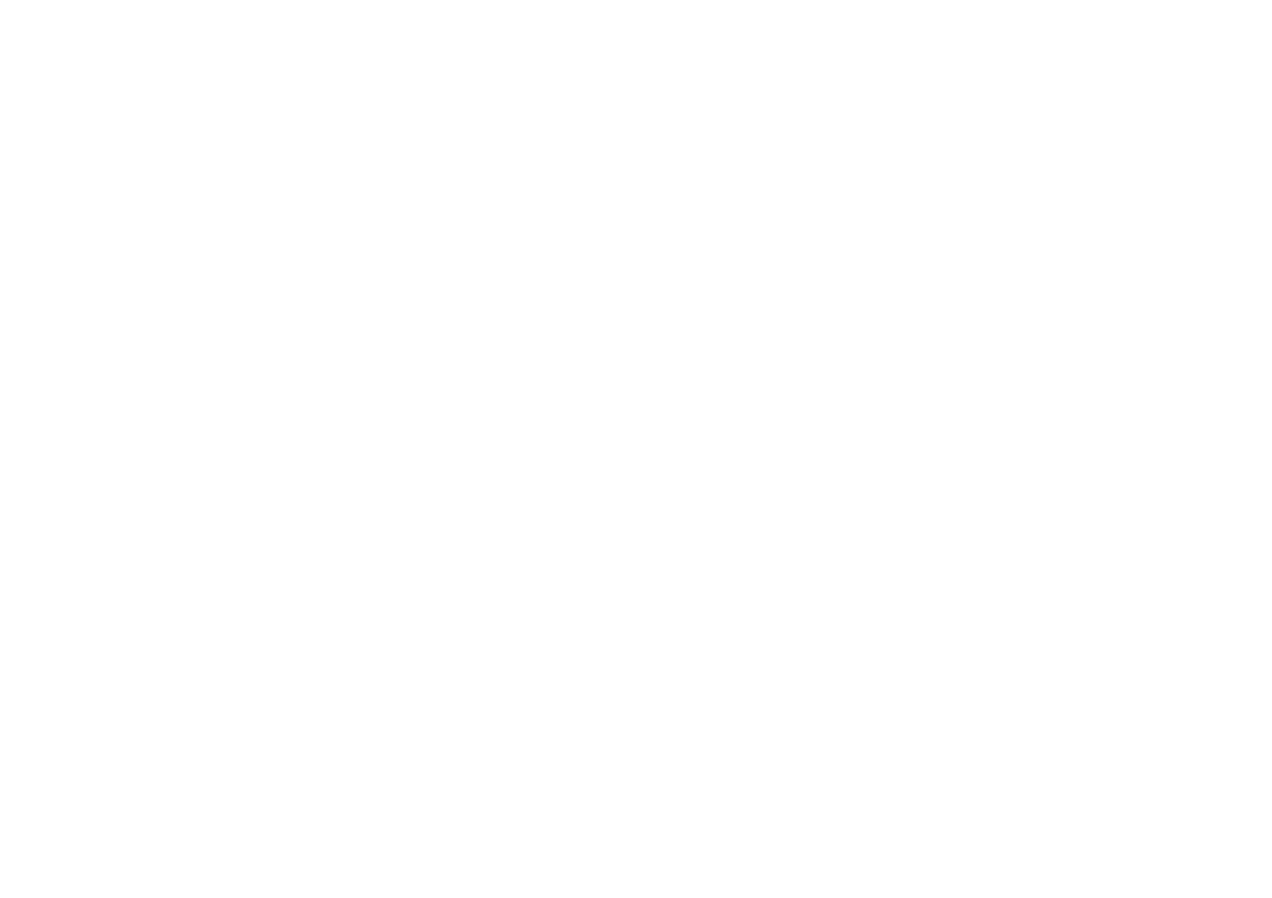 scroll, scrollTop: 0, scrollLeft: 0, axis: both 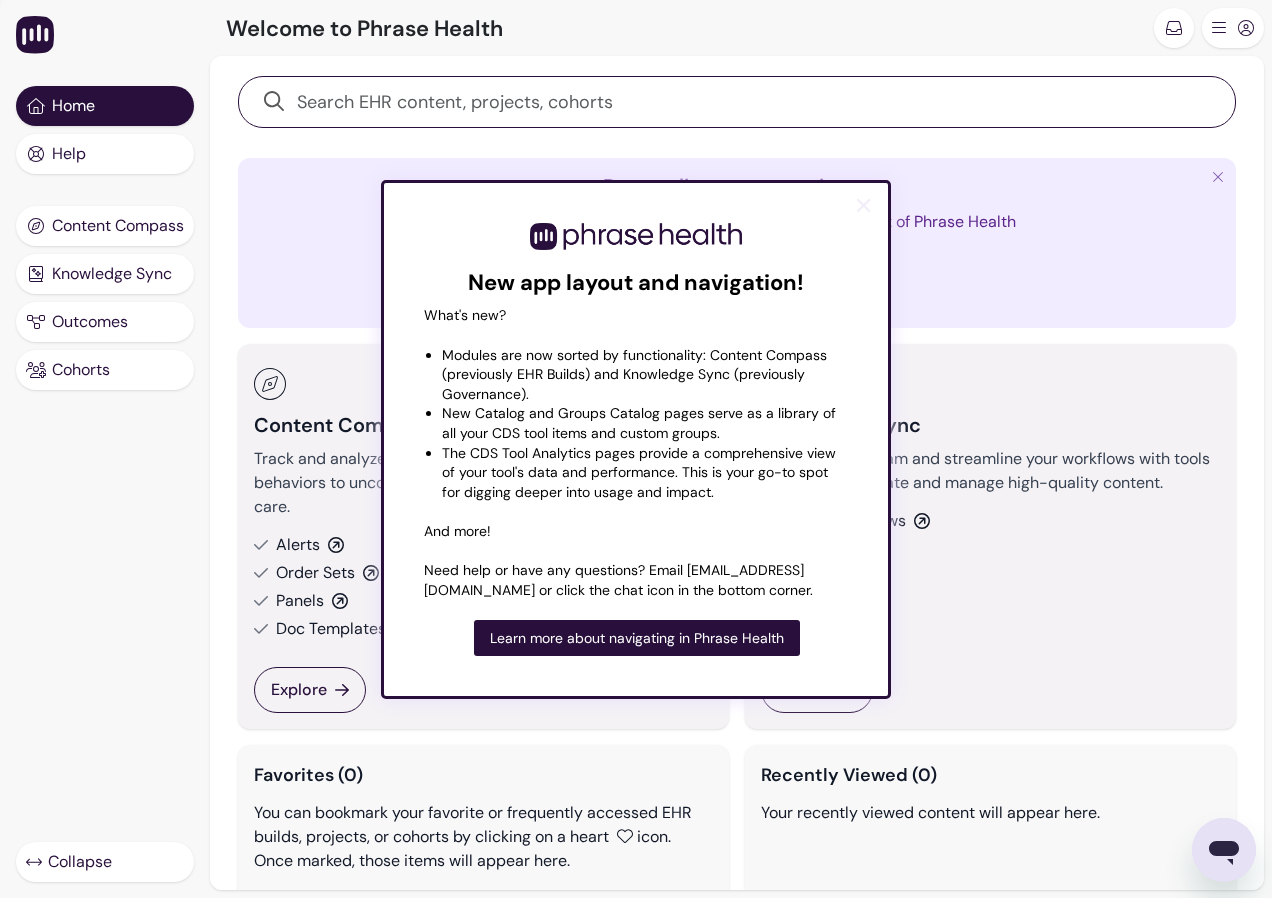 click on "×" at bounding box center (863, 205) 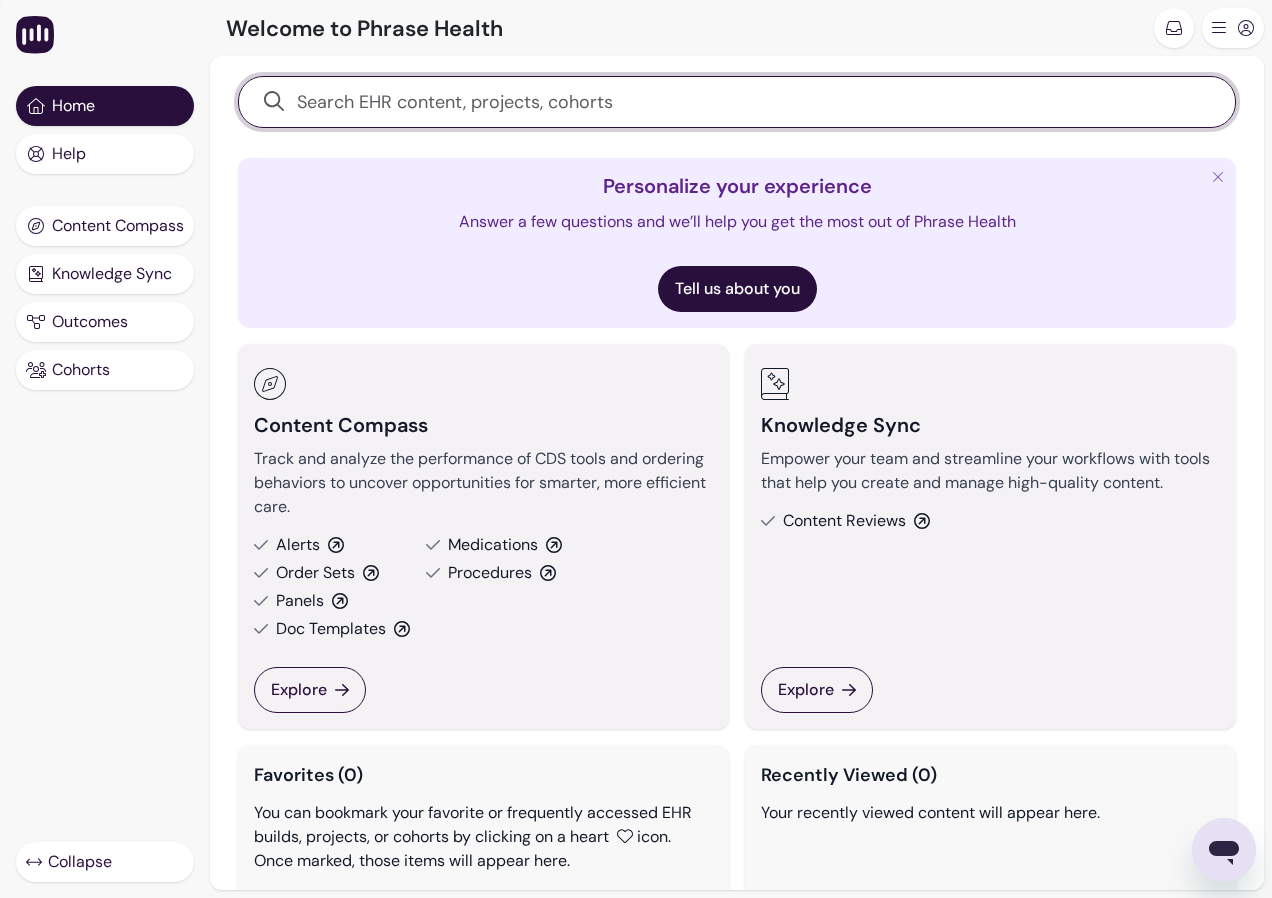click at bounding box center (748, 102) 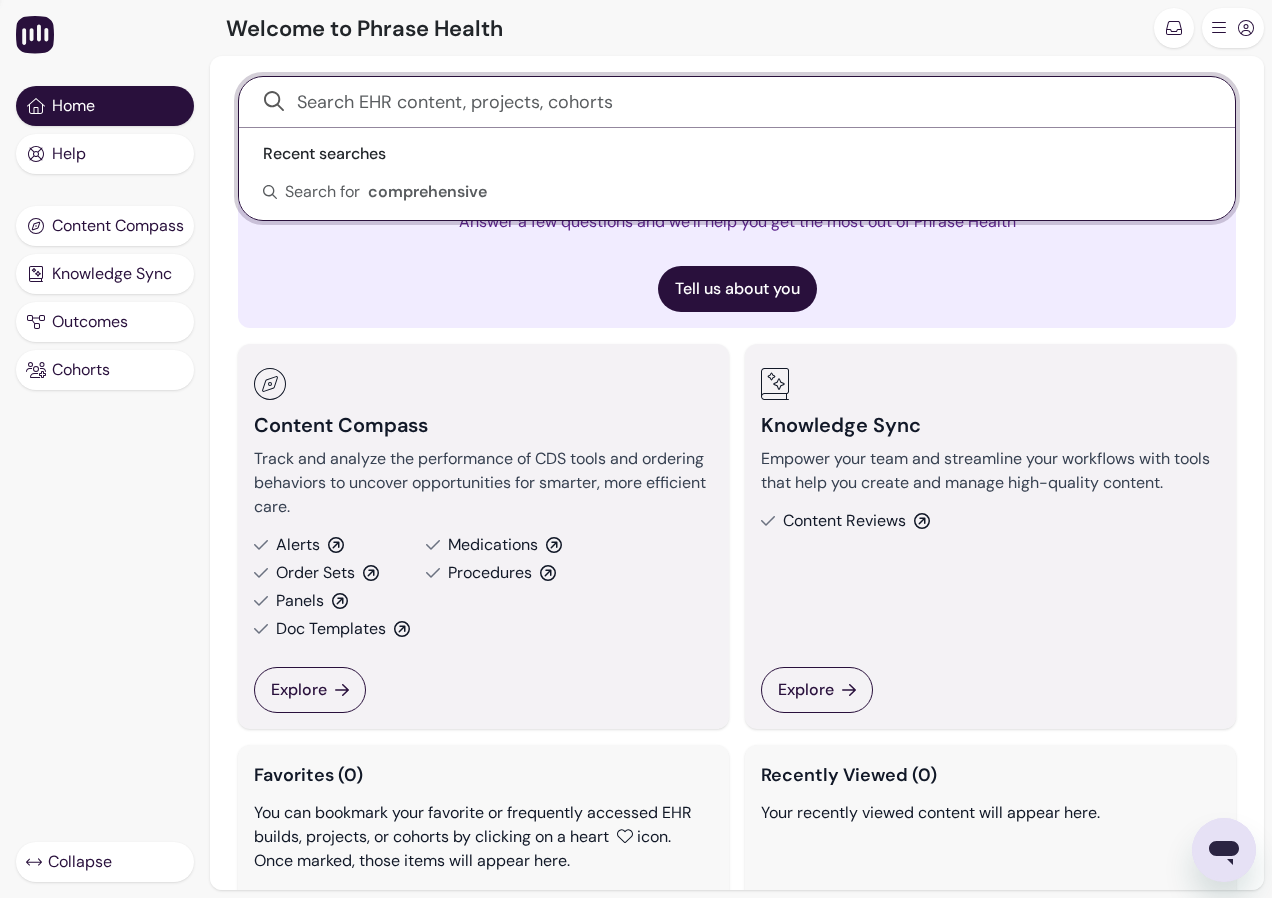 click at bounding box center (748, 102) 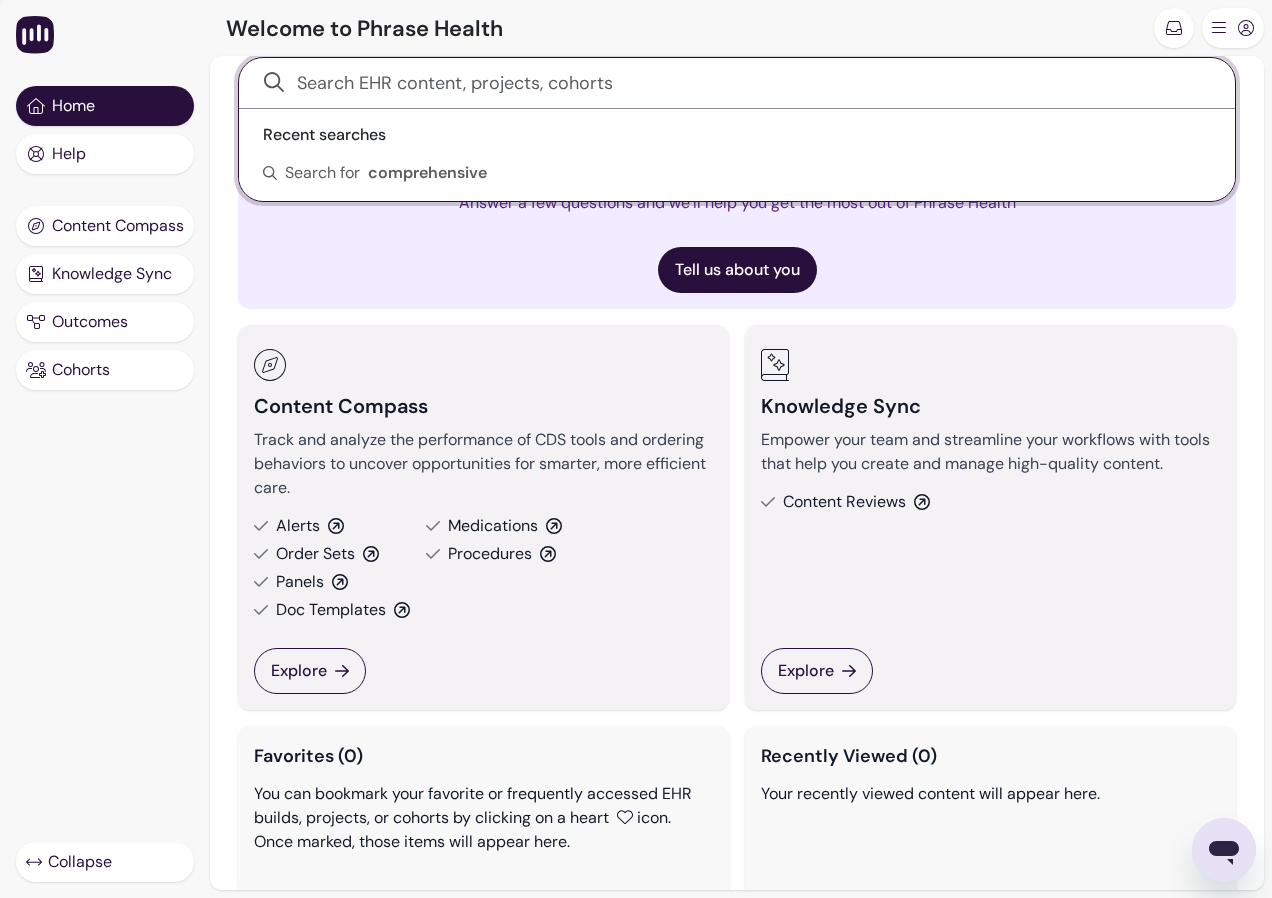 scroll, scrollTop: 0, scrollLeft: 0, axis: both 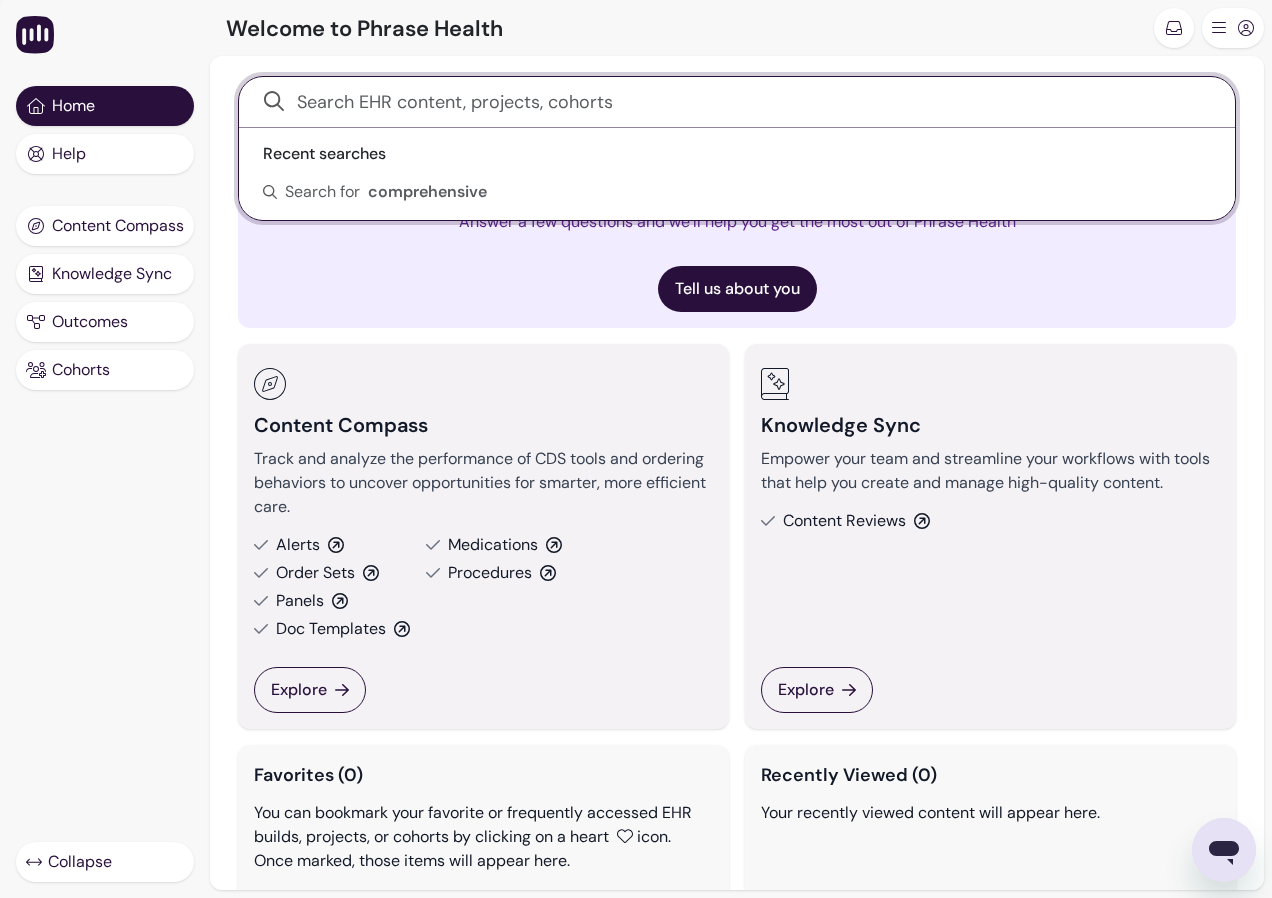 click at bounding box center (748, 102) 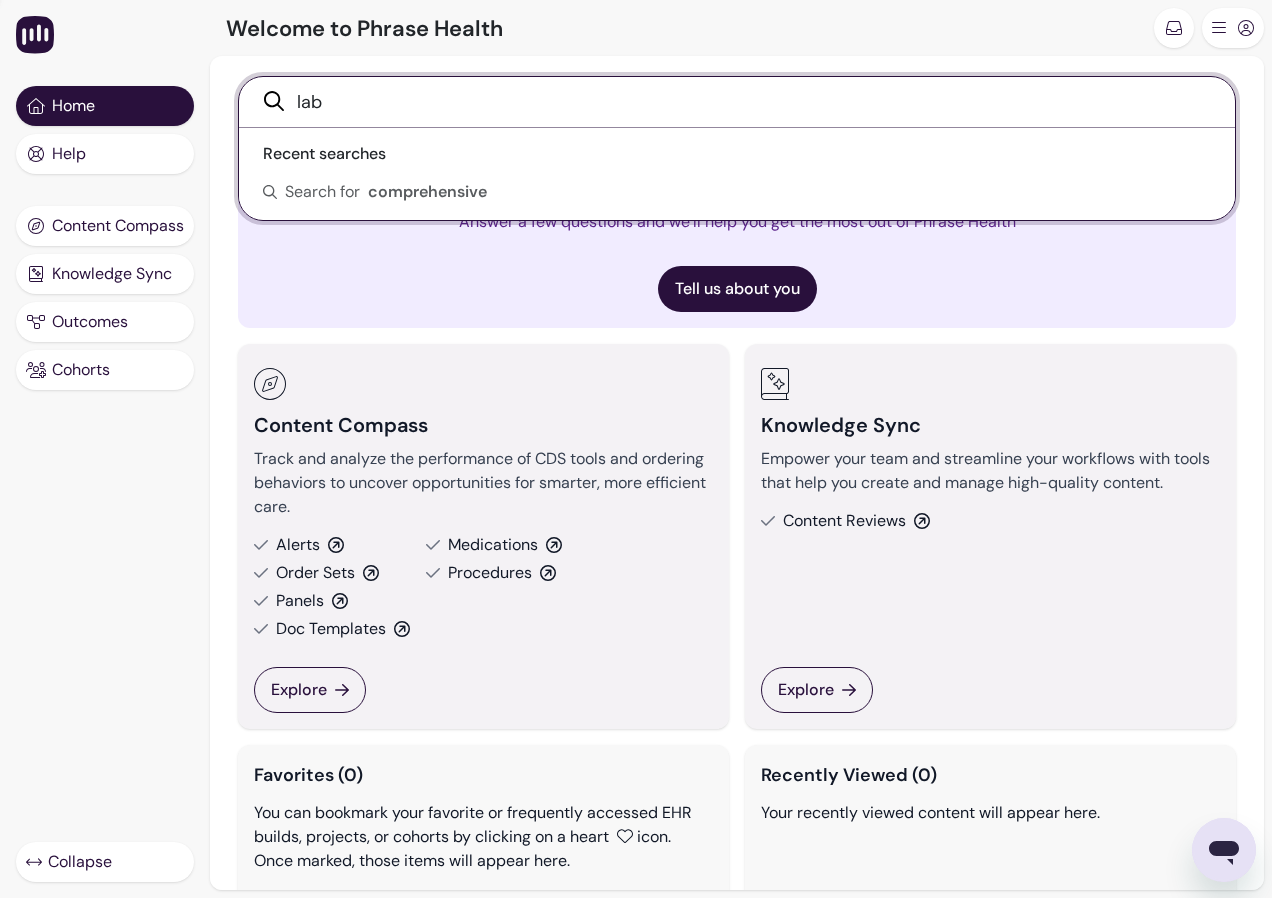 type on "lab" 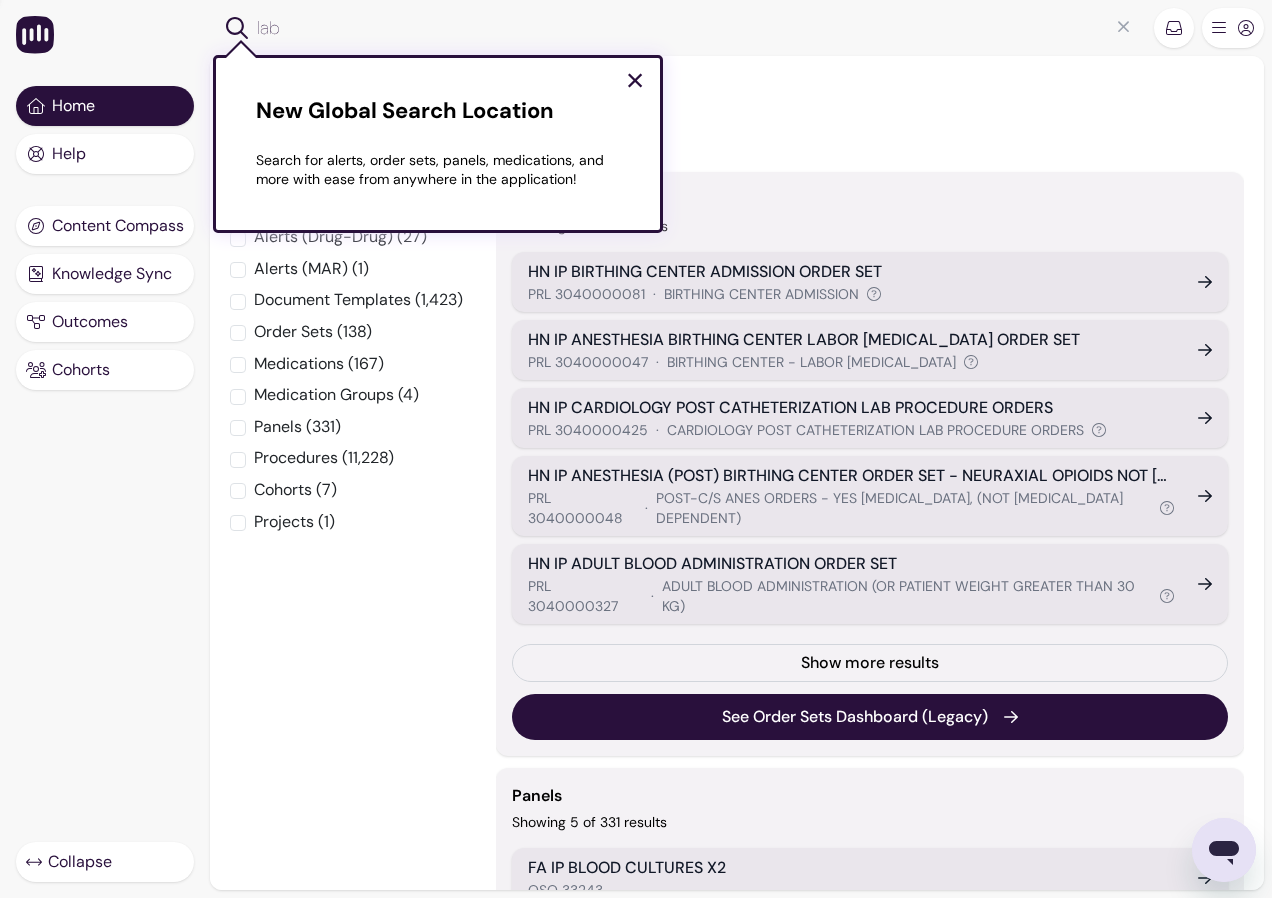 click on "Search results for lab" at bounding box center [737, 126] 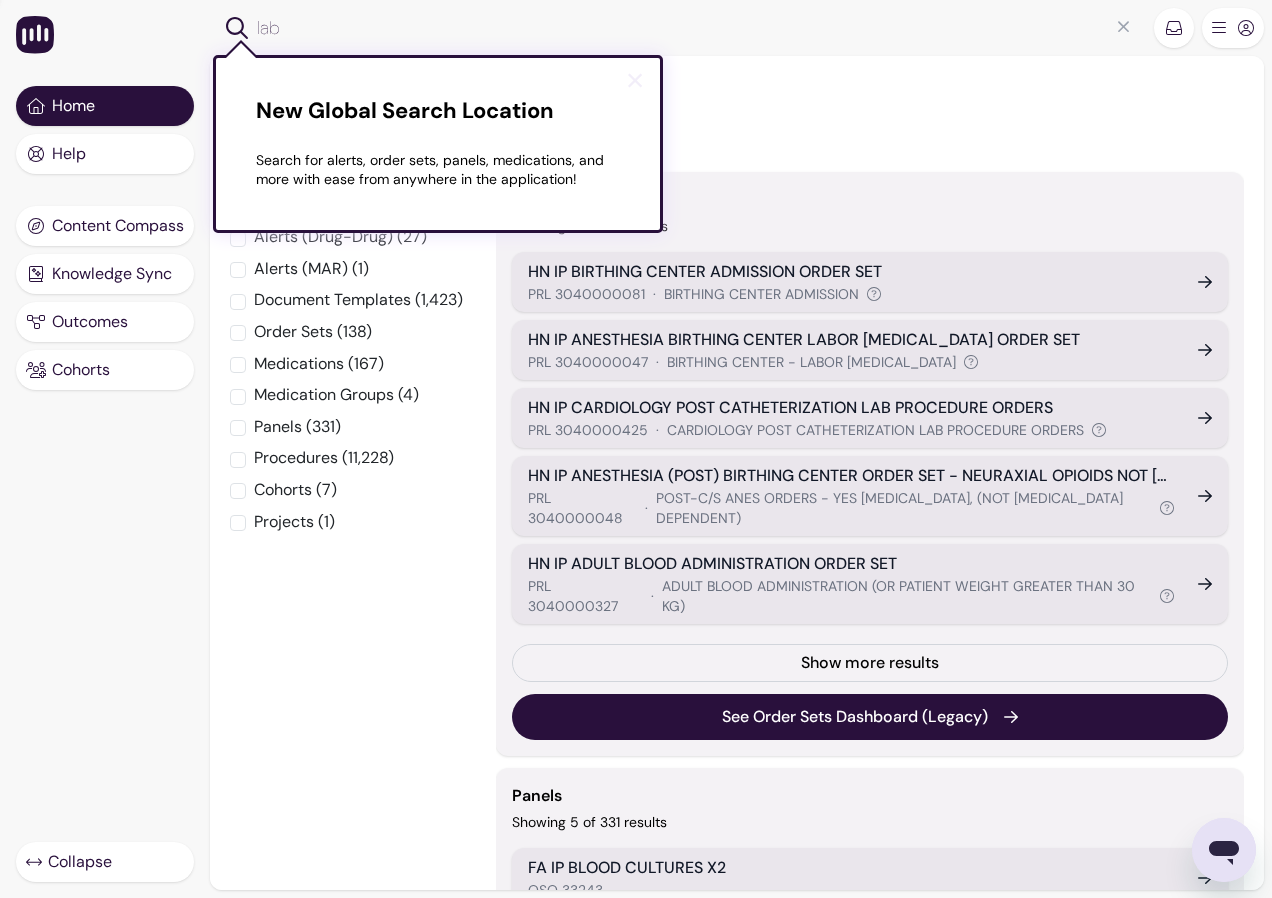 click on "×" at bounding box center [635, 80] 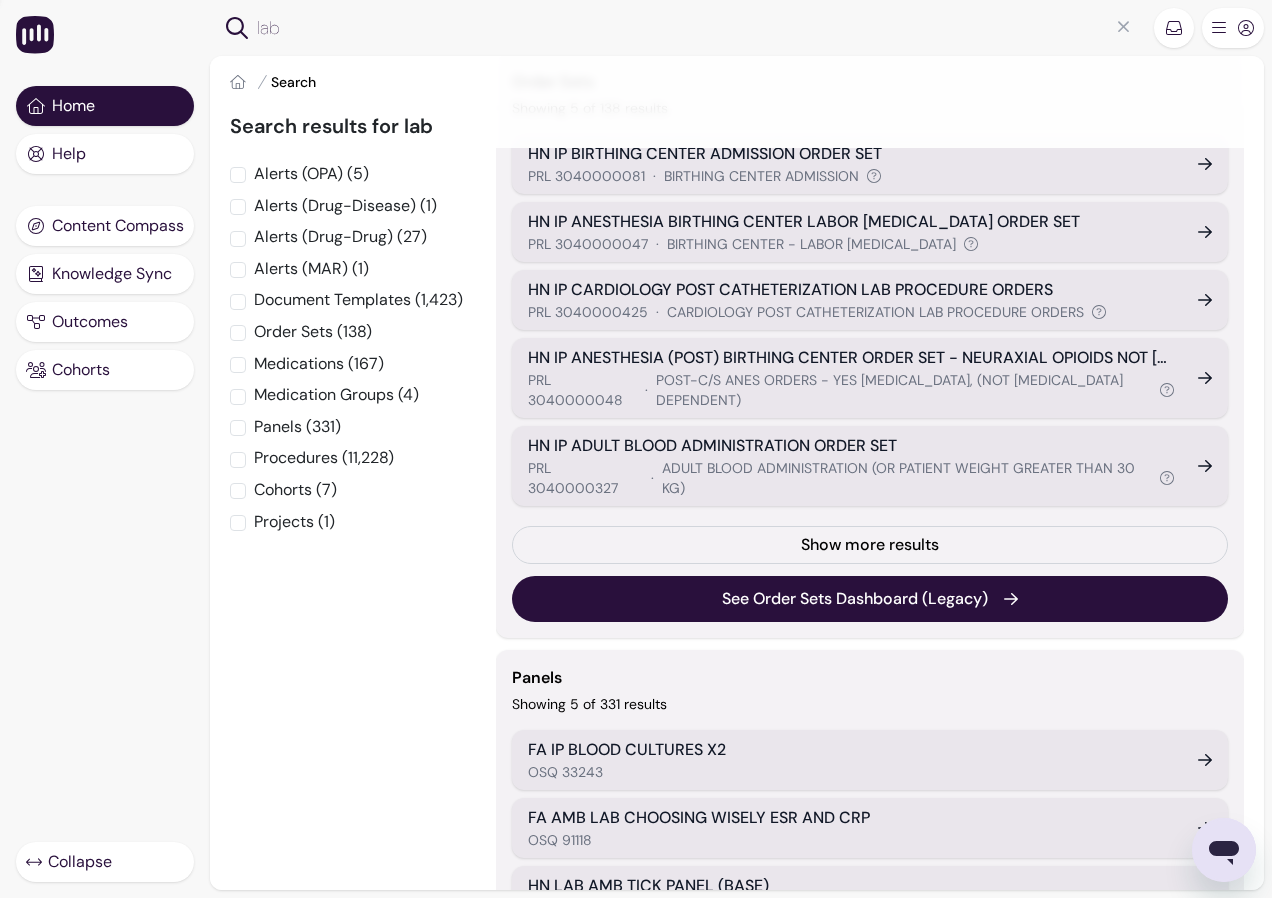 scroll, scrollTop: 0, scrollLeft: 0, axis: both 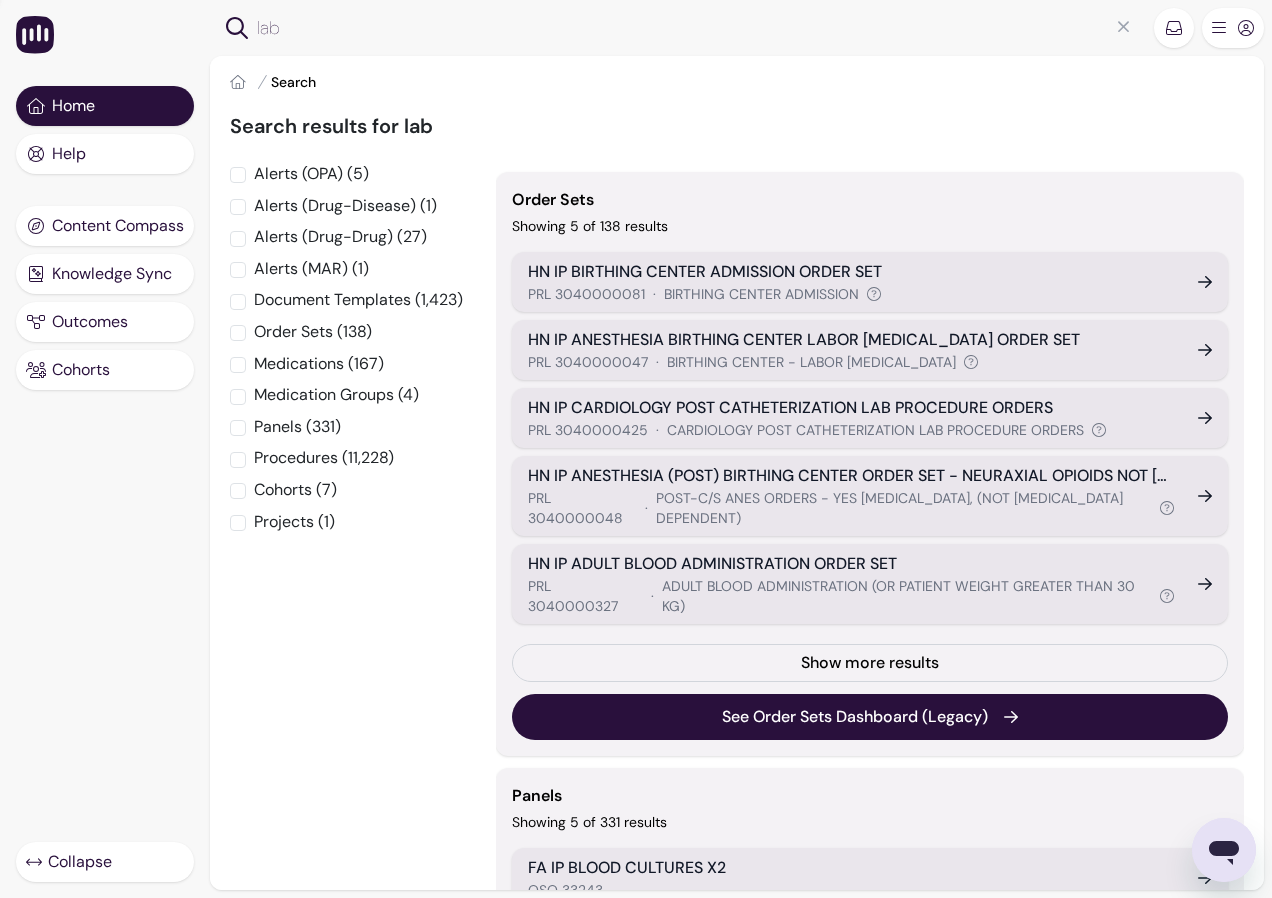 click on "Search" at bounding box center [293, 82] 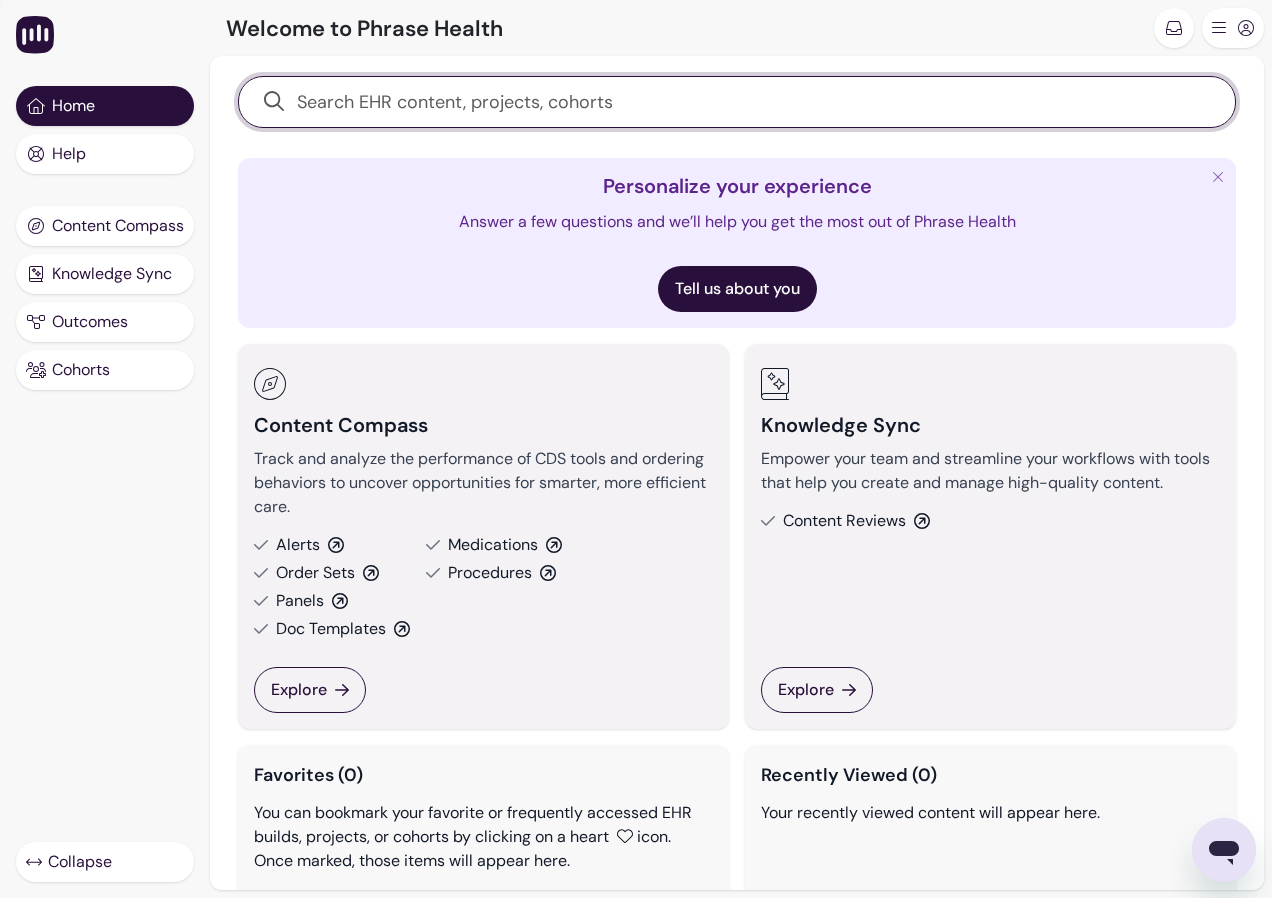 click at bounding box center [748, 102] 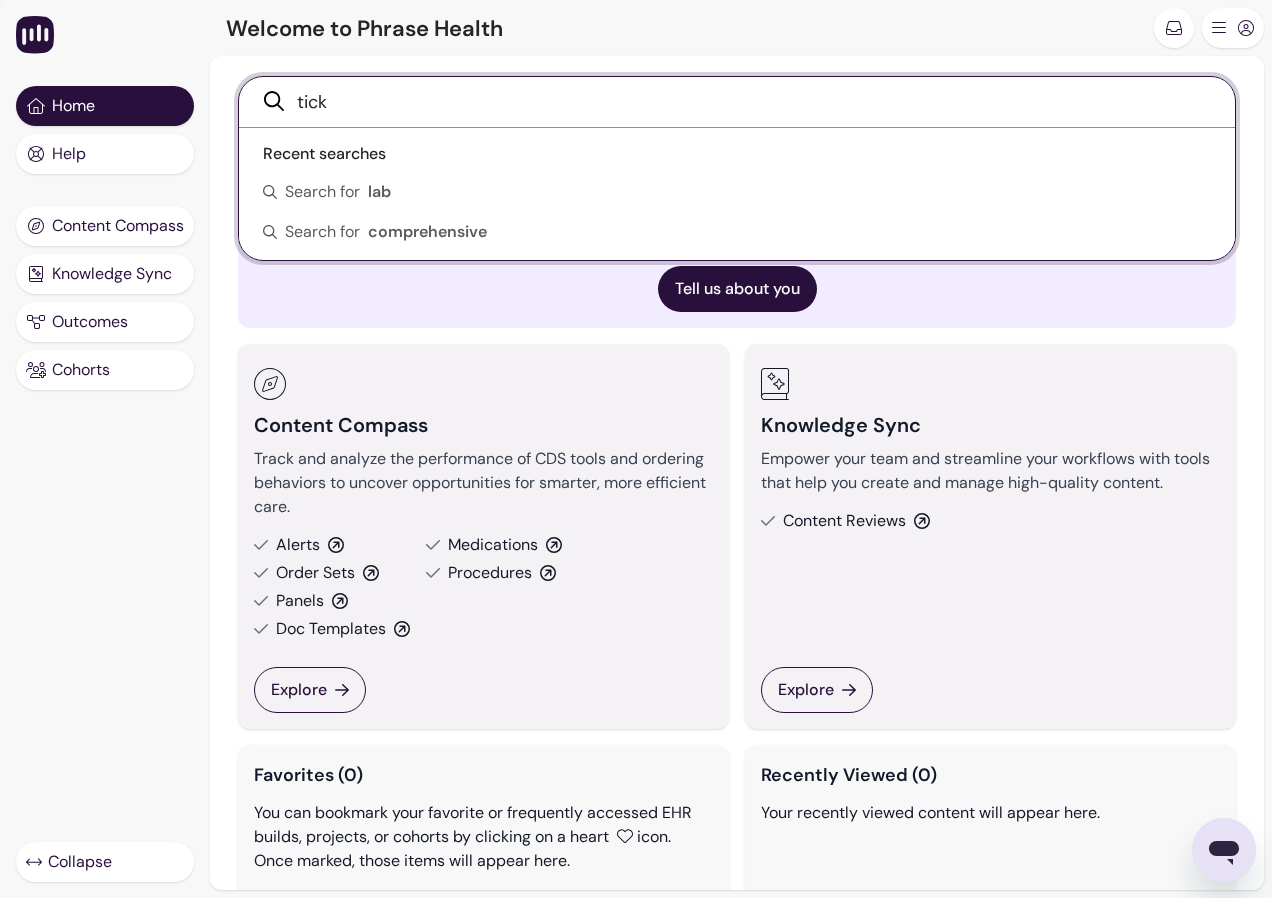 type on "tick" 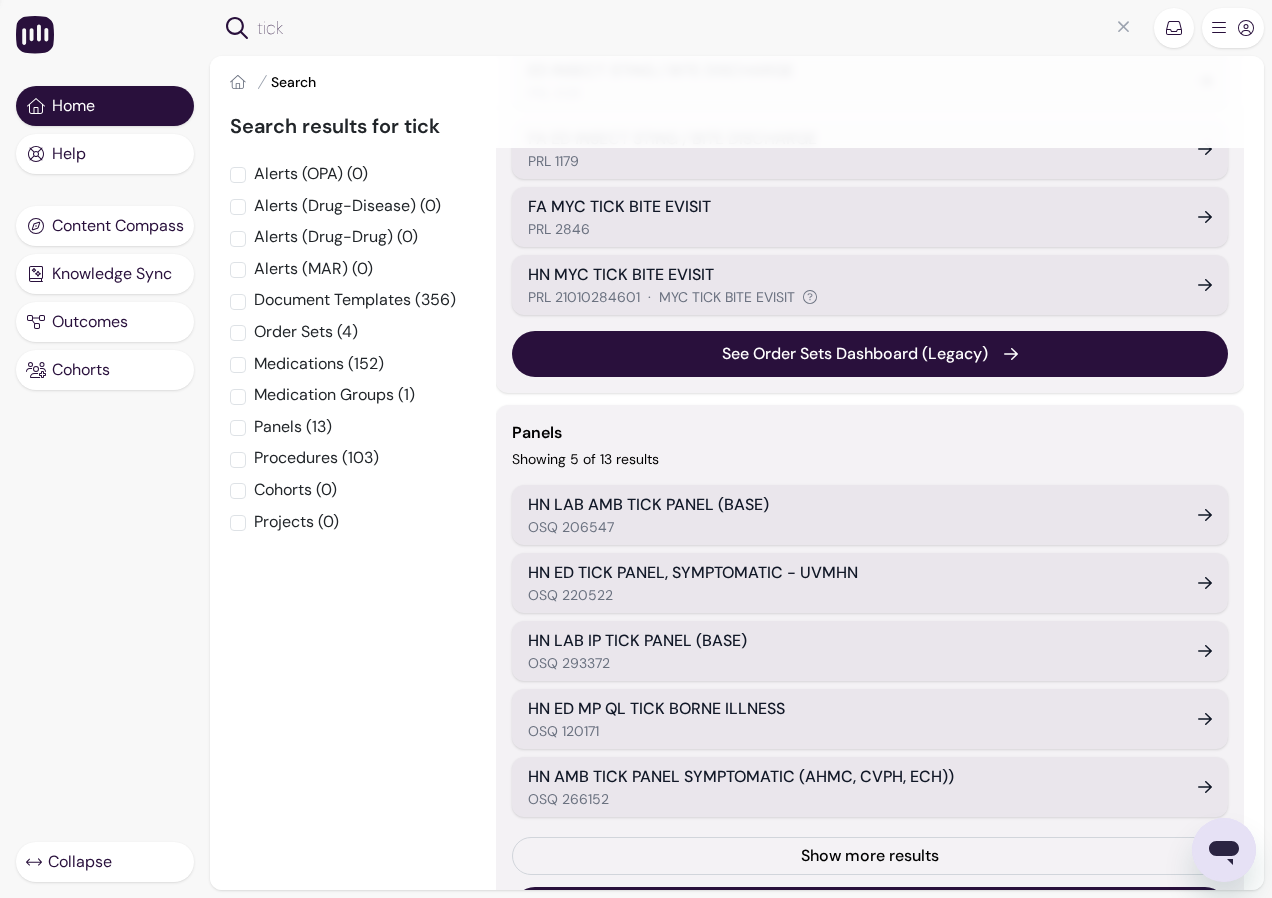 scroll, scrollTop: 0, scrollLeft: 0, axis: both 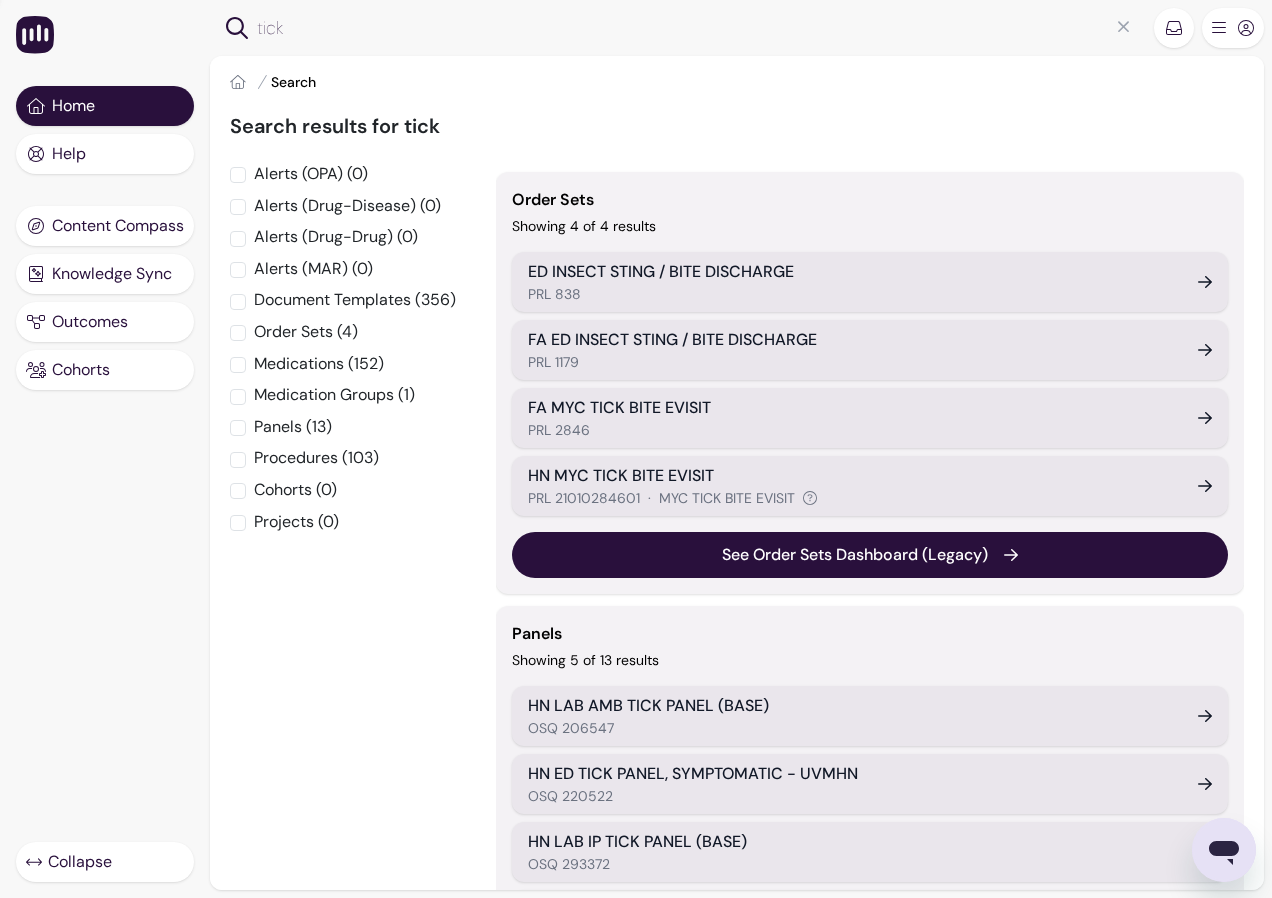 click on "Search" at bounding box center (293, 82) 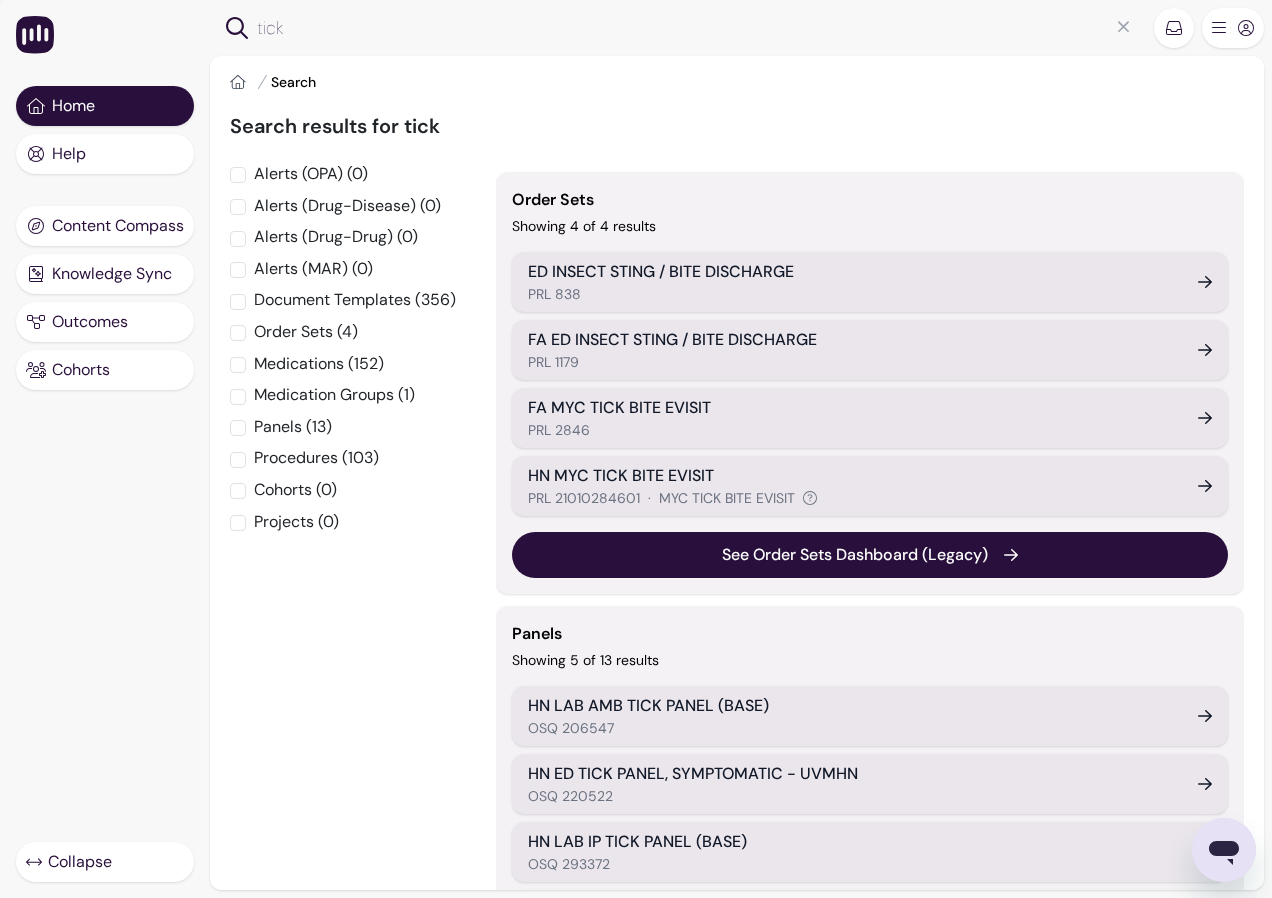 click on "Home" at bounding box center (238, 82) 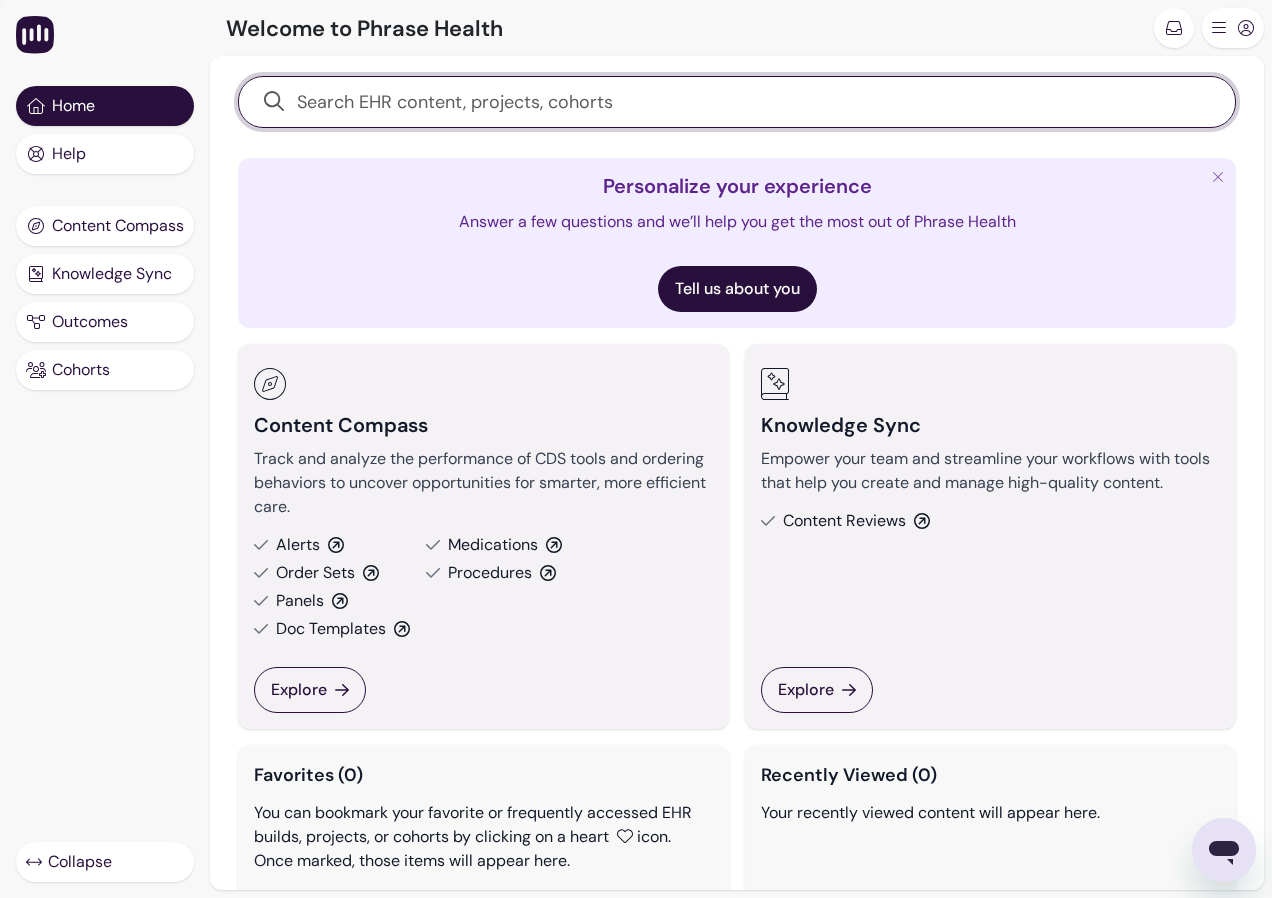 click at bounding box center (748, 102) 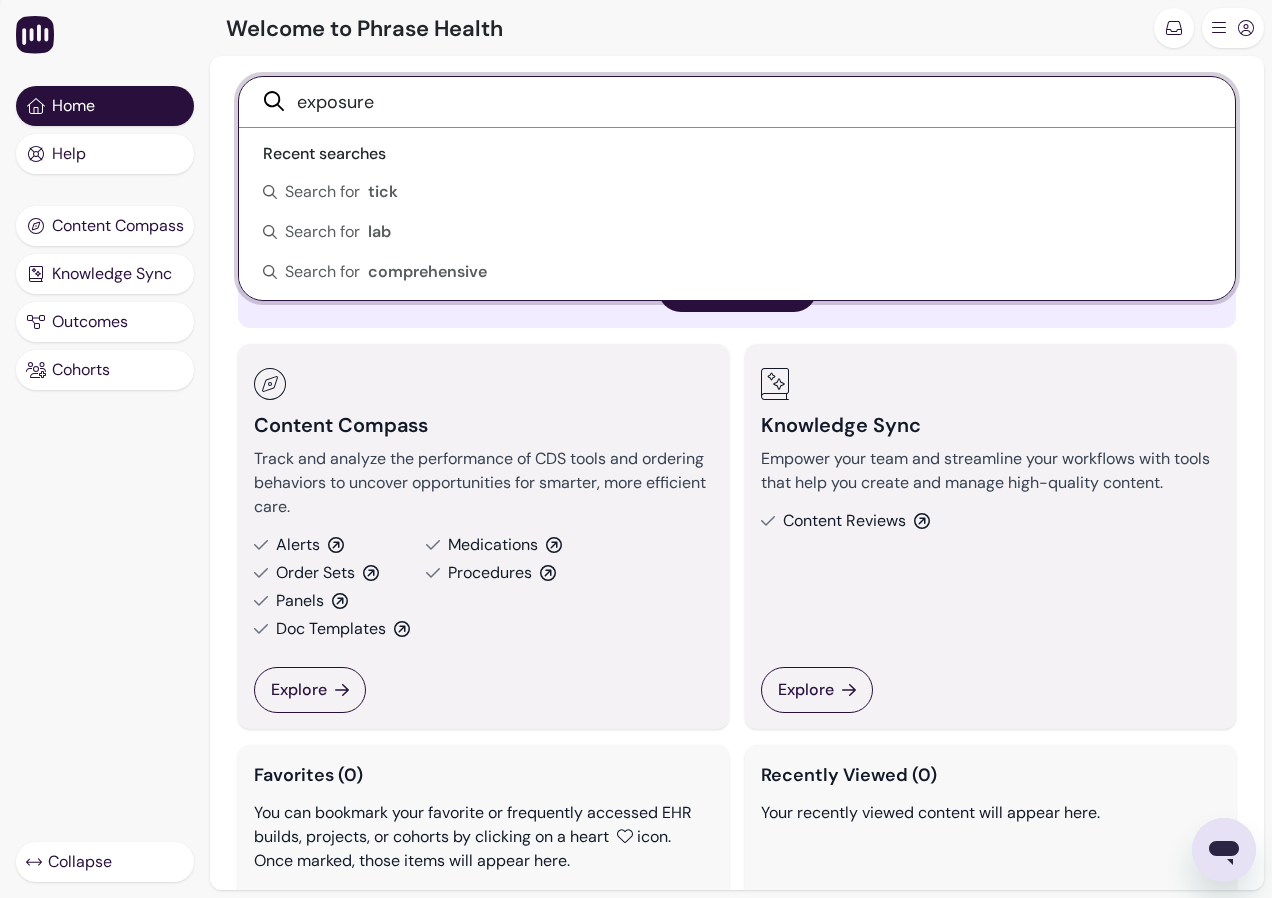 type on "exposure" 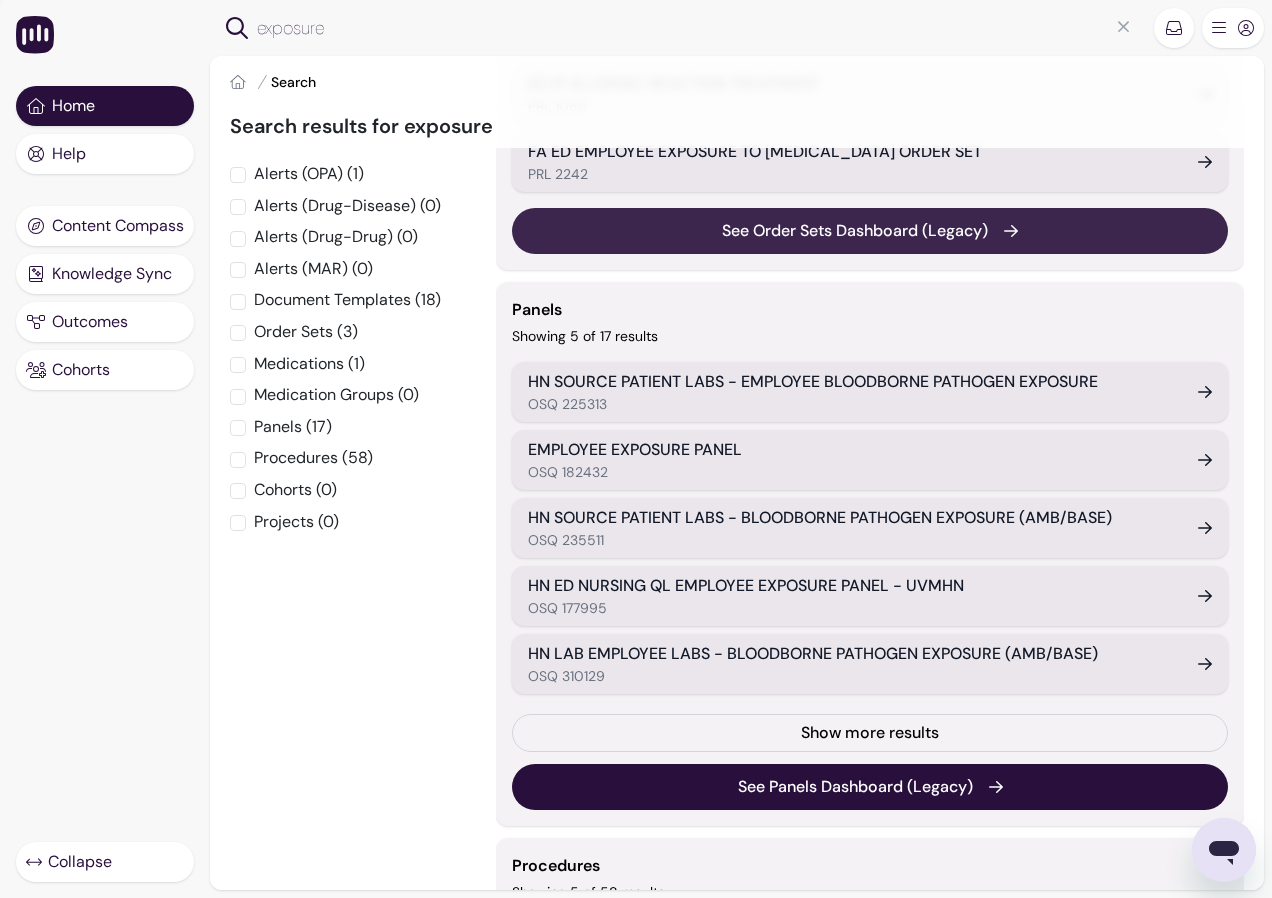 scroll, scrollTop: 300, scrollLeft: 0, axis: vertical 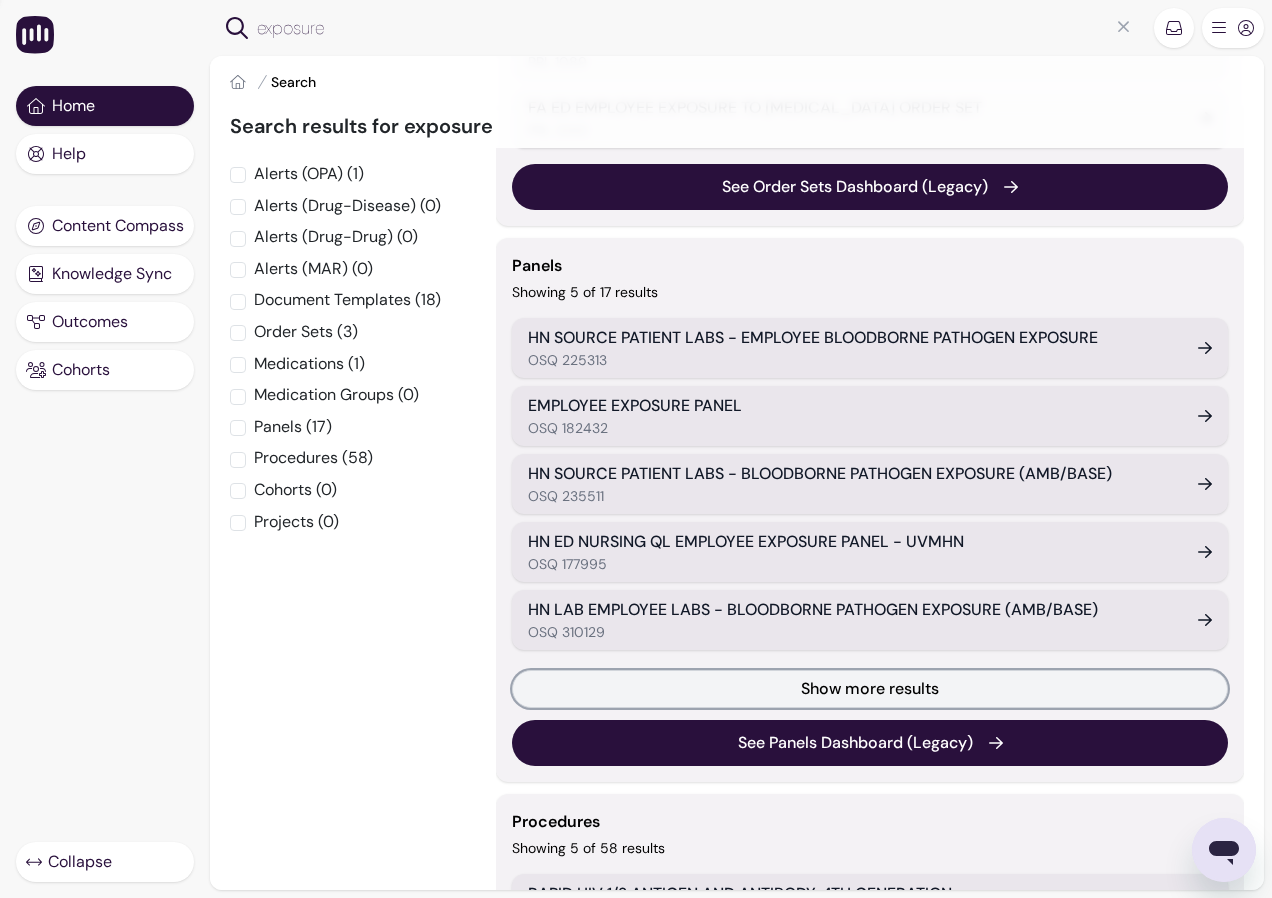 click on "Show more results" at bounding box center (870, 689) 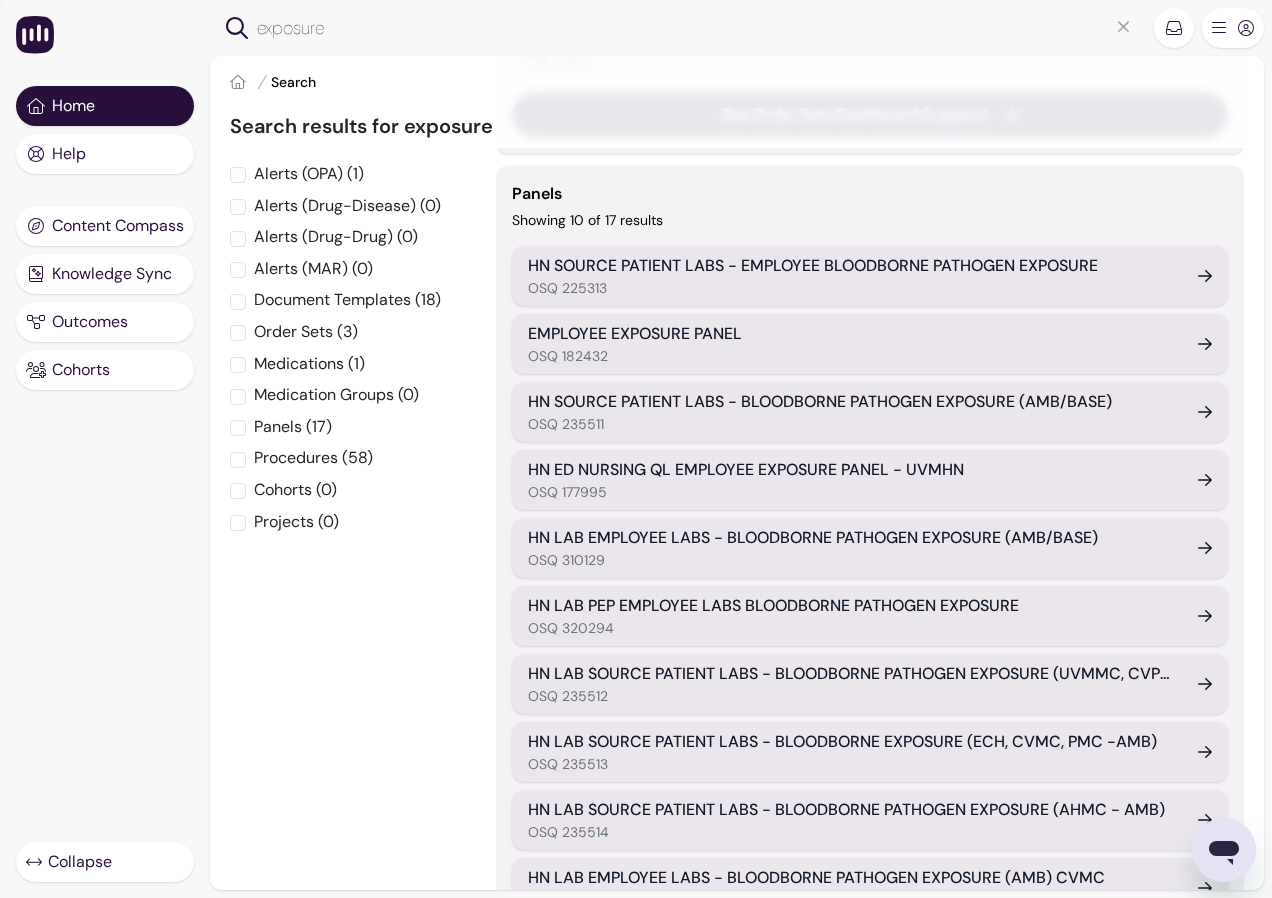 scroll, scrollTop: 800, scrollLeft: 0, axis: vertical 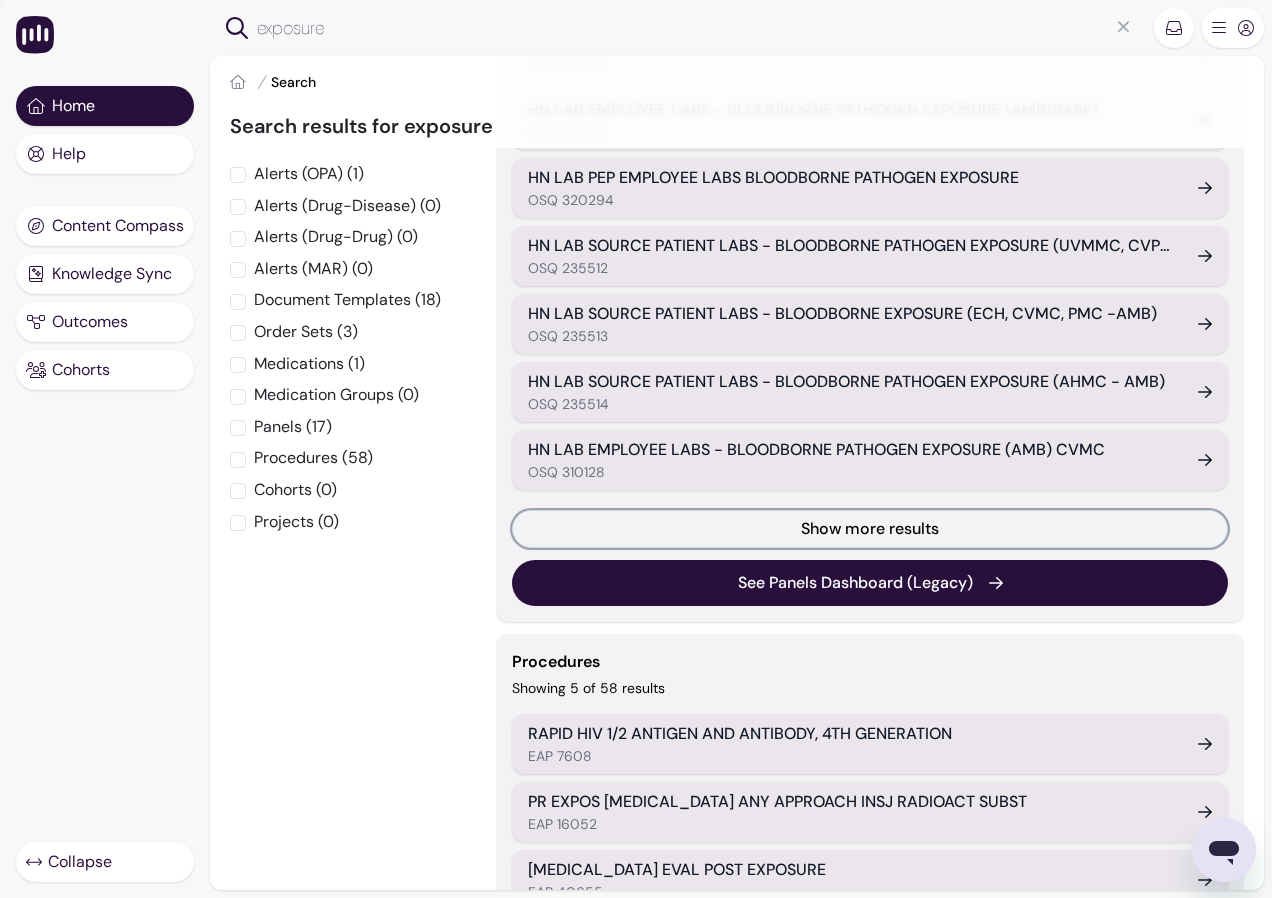 click on "Show more results" at bounding box center [870, 529] 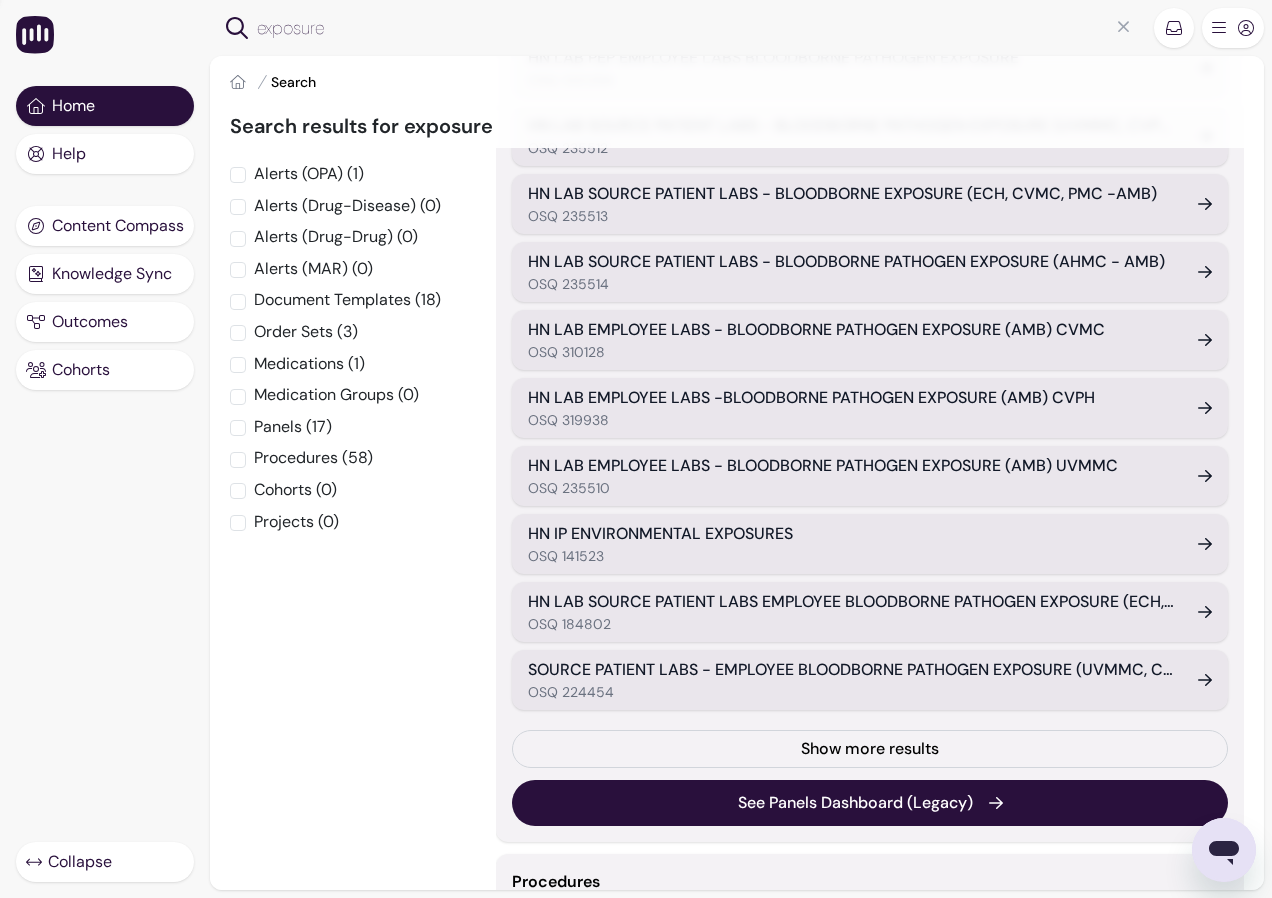 scroll, scrollTop: 1000, scrollLeft: 0, axis: vertical 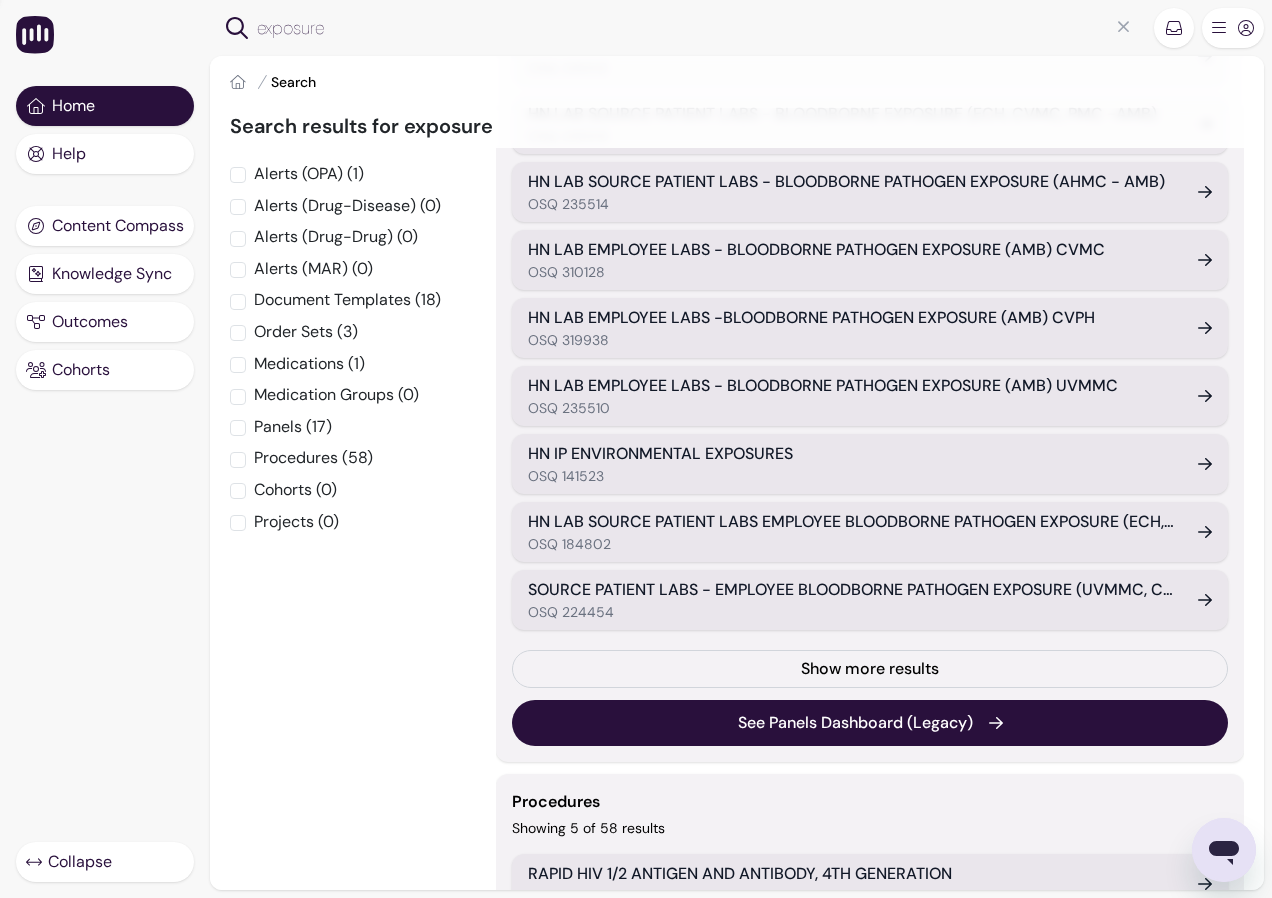 click on "HN IP ENVIRONMENTAL EXPOSURES" at bounding box center [851, 454] 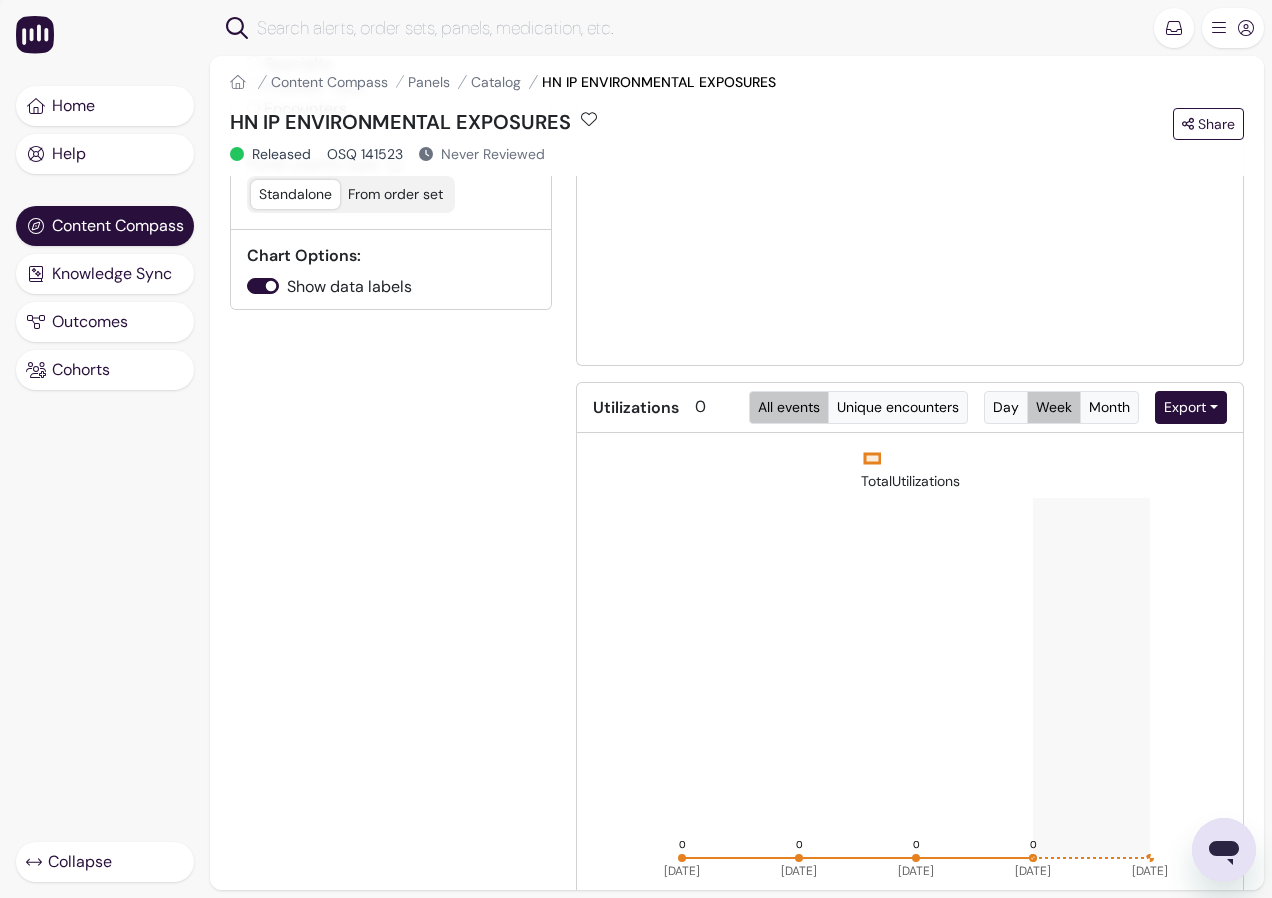 scroll, scrollTop: 0, scrollLeft: 0, axis: both 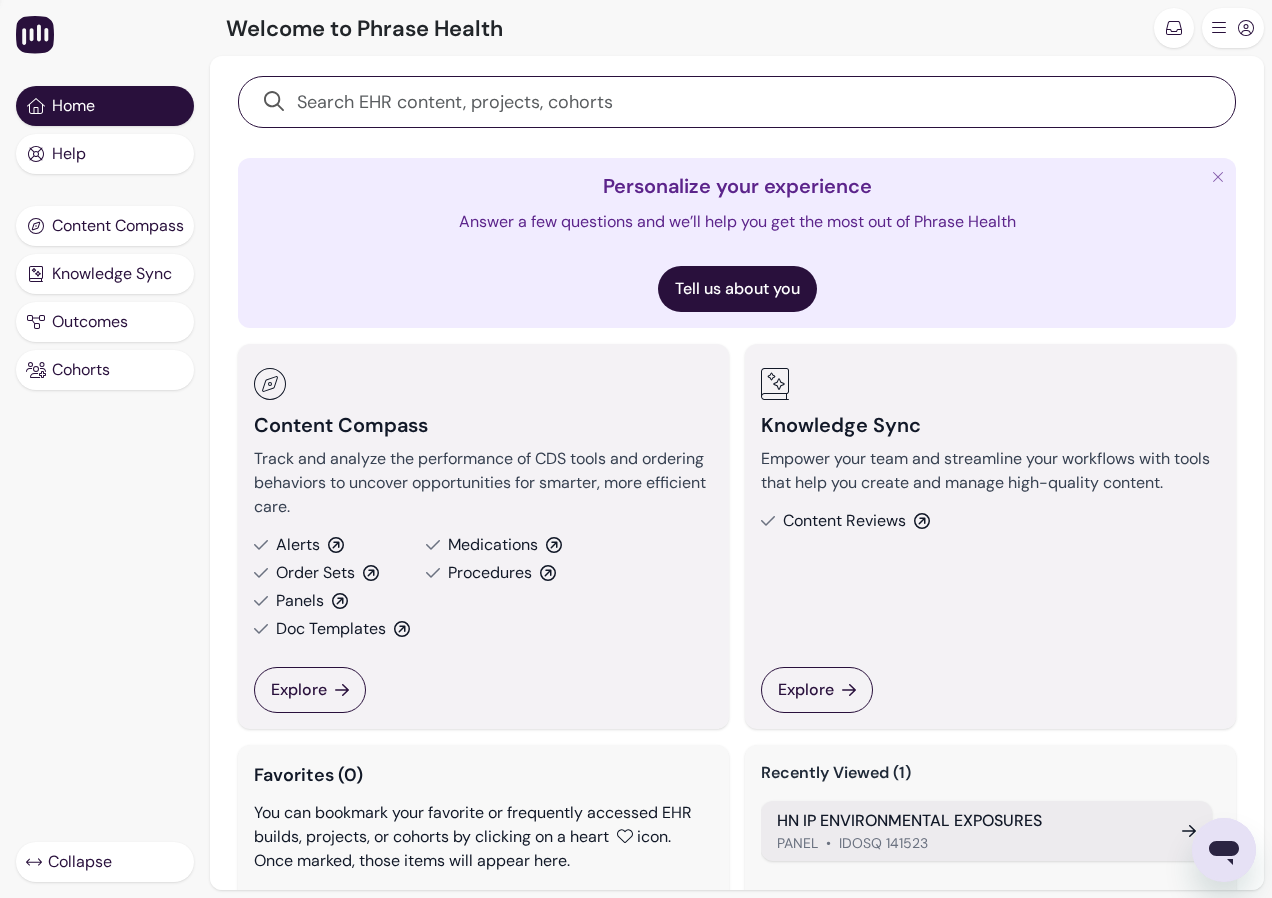 click 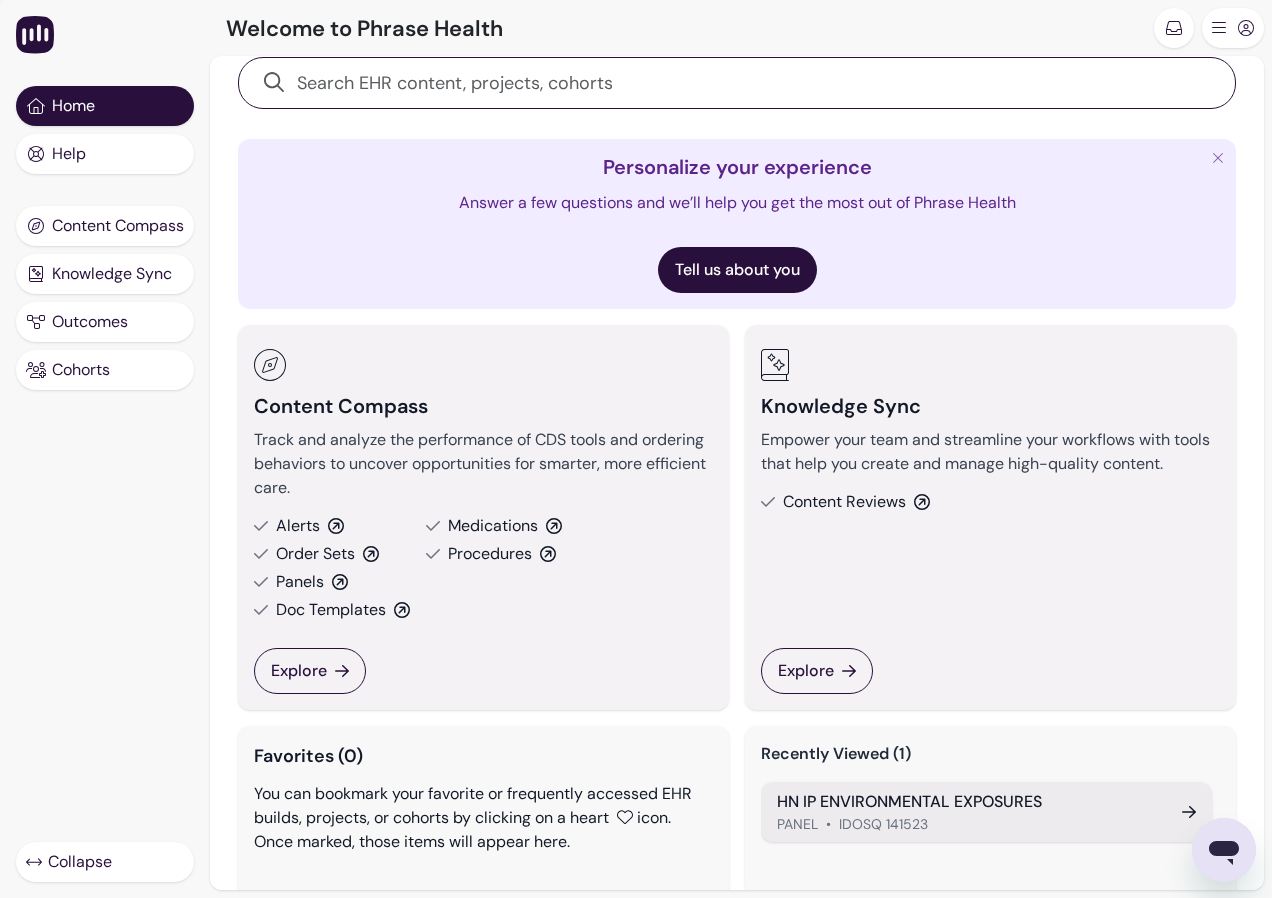 scroll, scrollTop: 0, scrollLeft: 0, axis: both 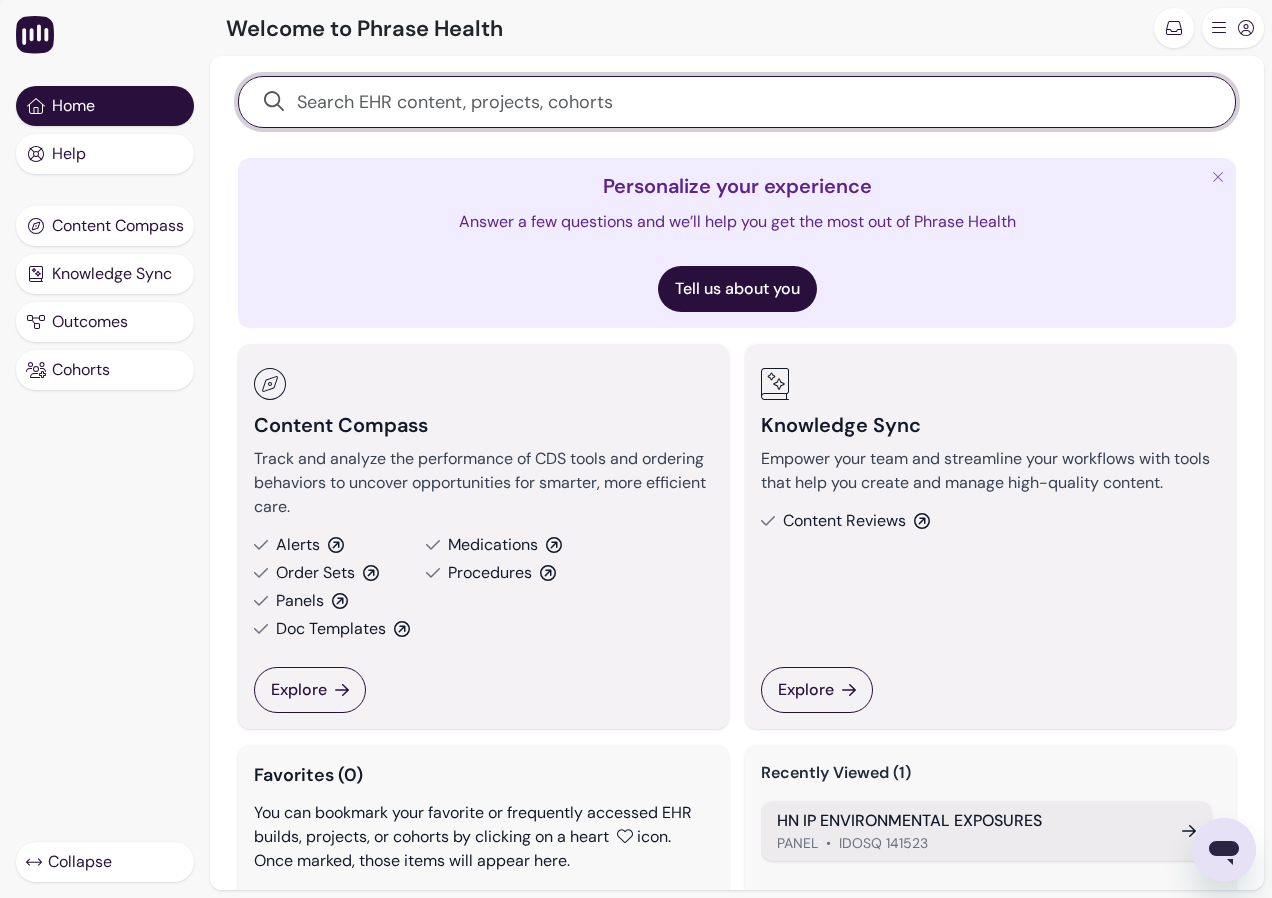 click at bounding box center [748, 102] 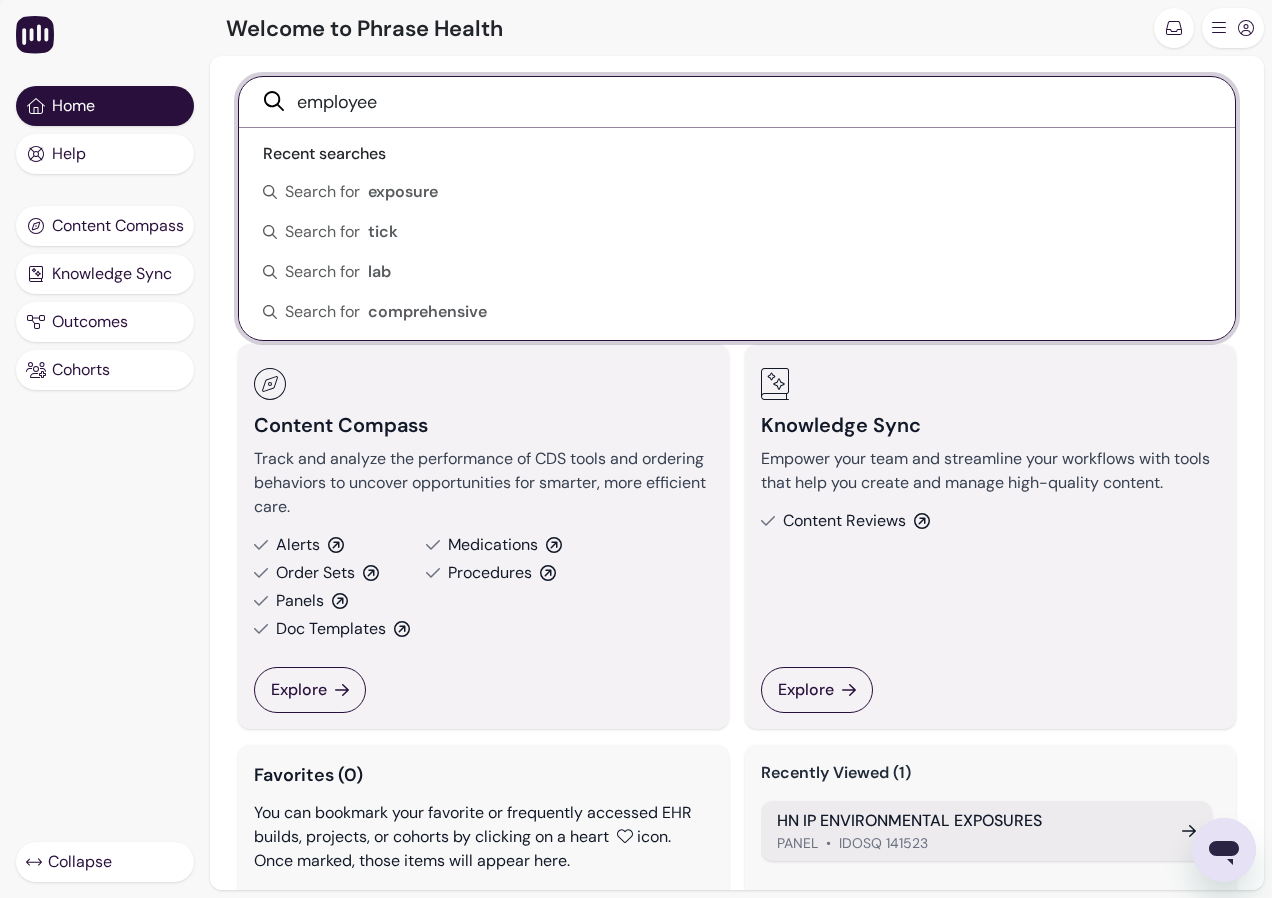 type on "employee" 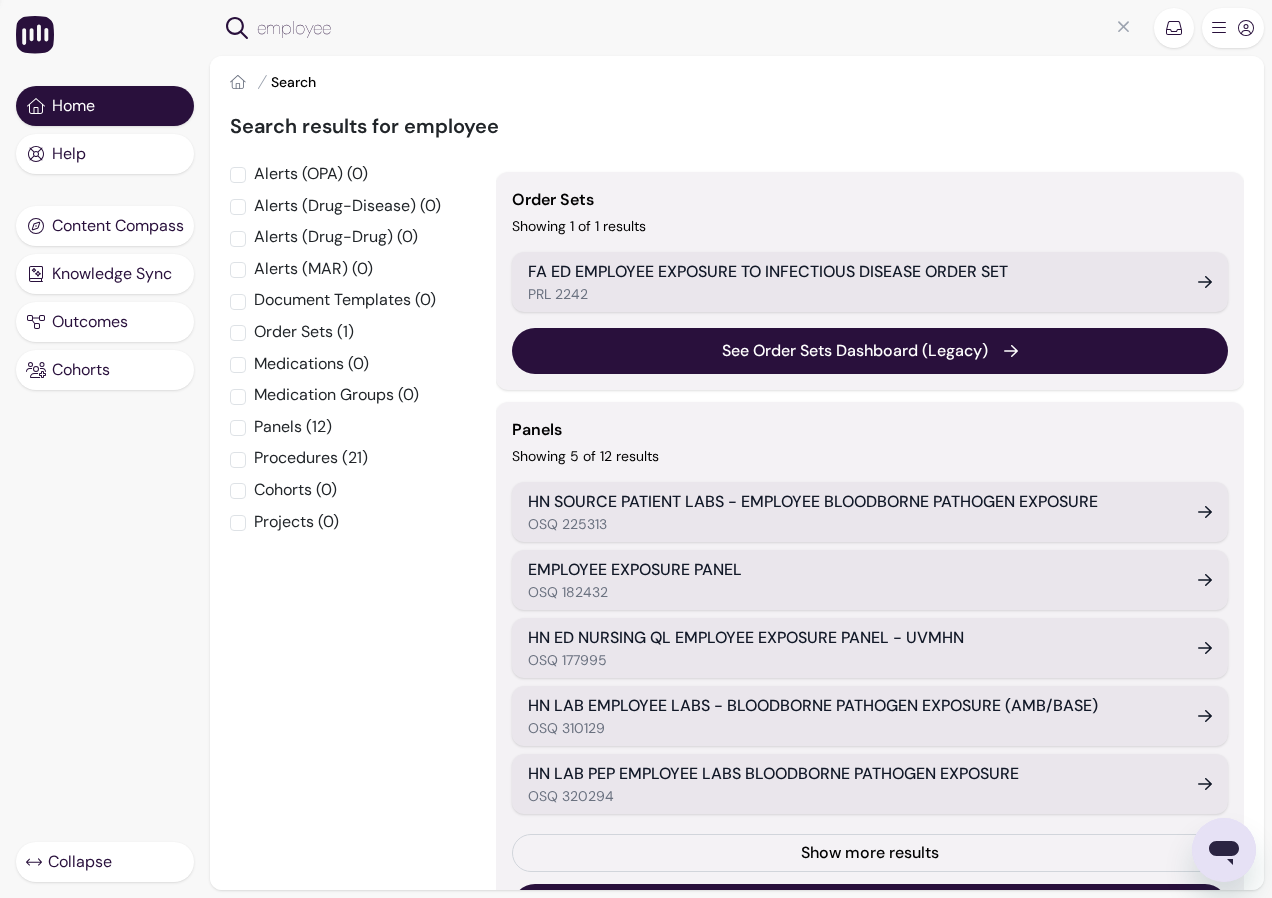 scroll, scrollTop: 100, scrollLeft: 0, axis: vertical 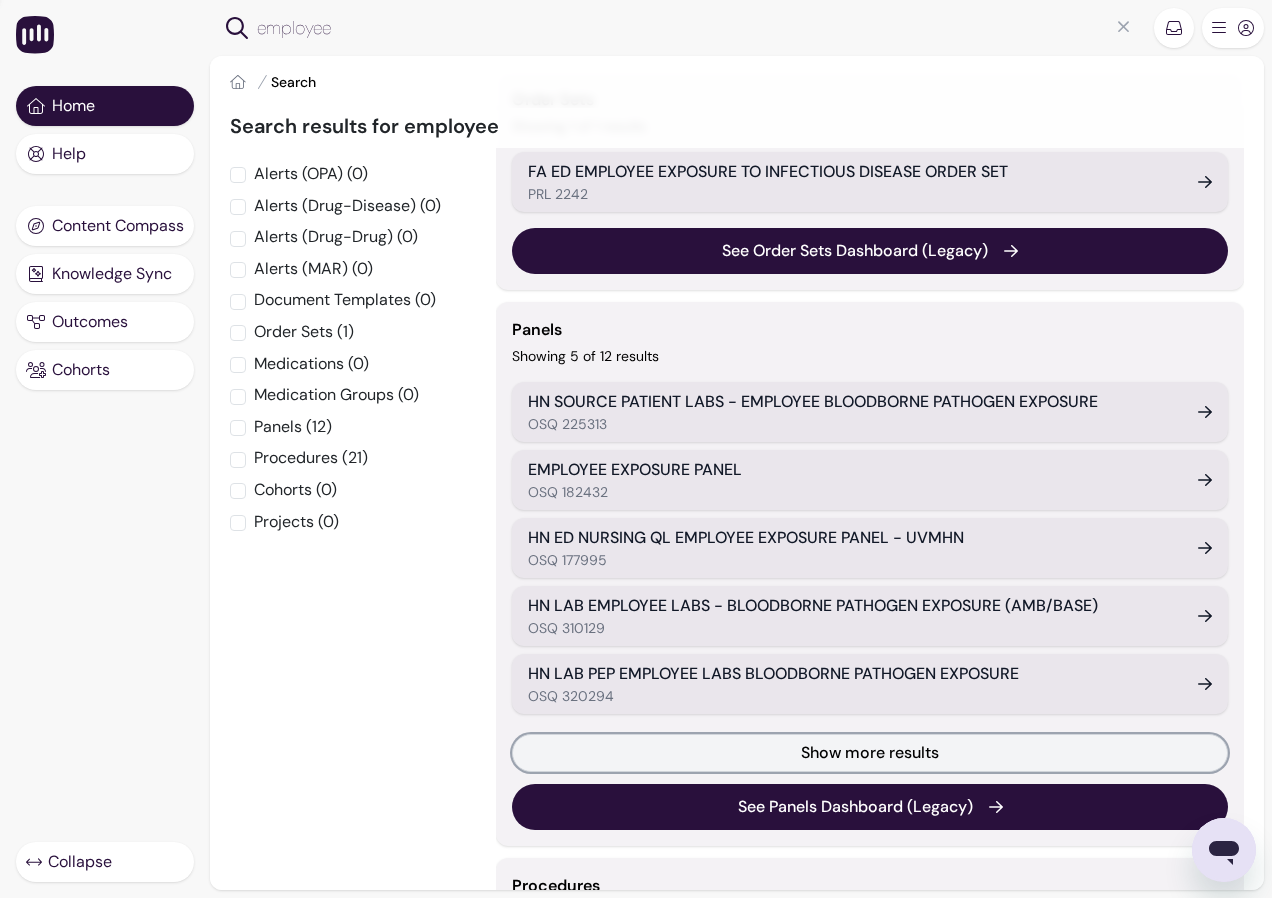 click on "Show more results" at bounding box center (870, 753) 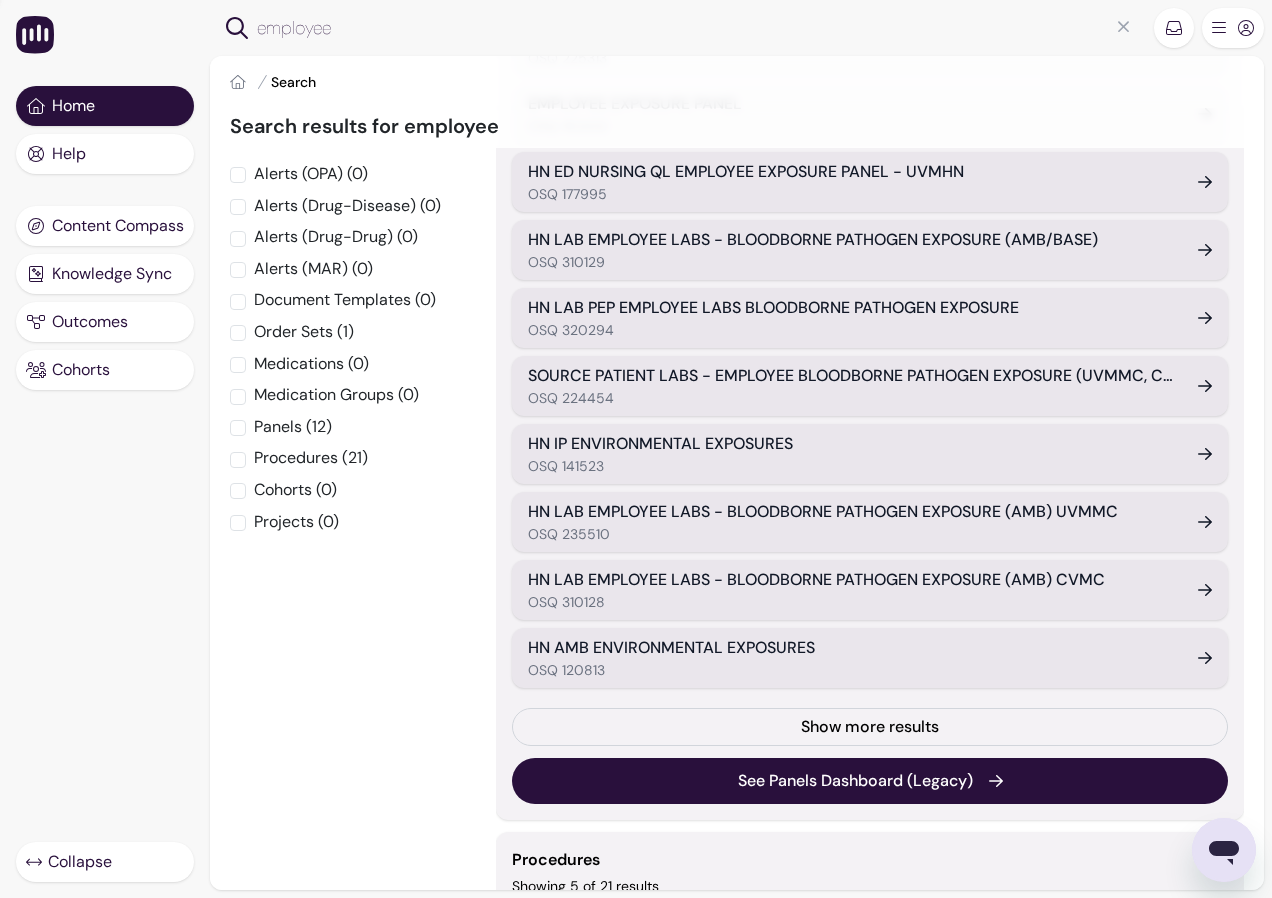 scroll, scrollTop: 500, scrollLeft: 0, axis: vertical 